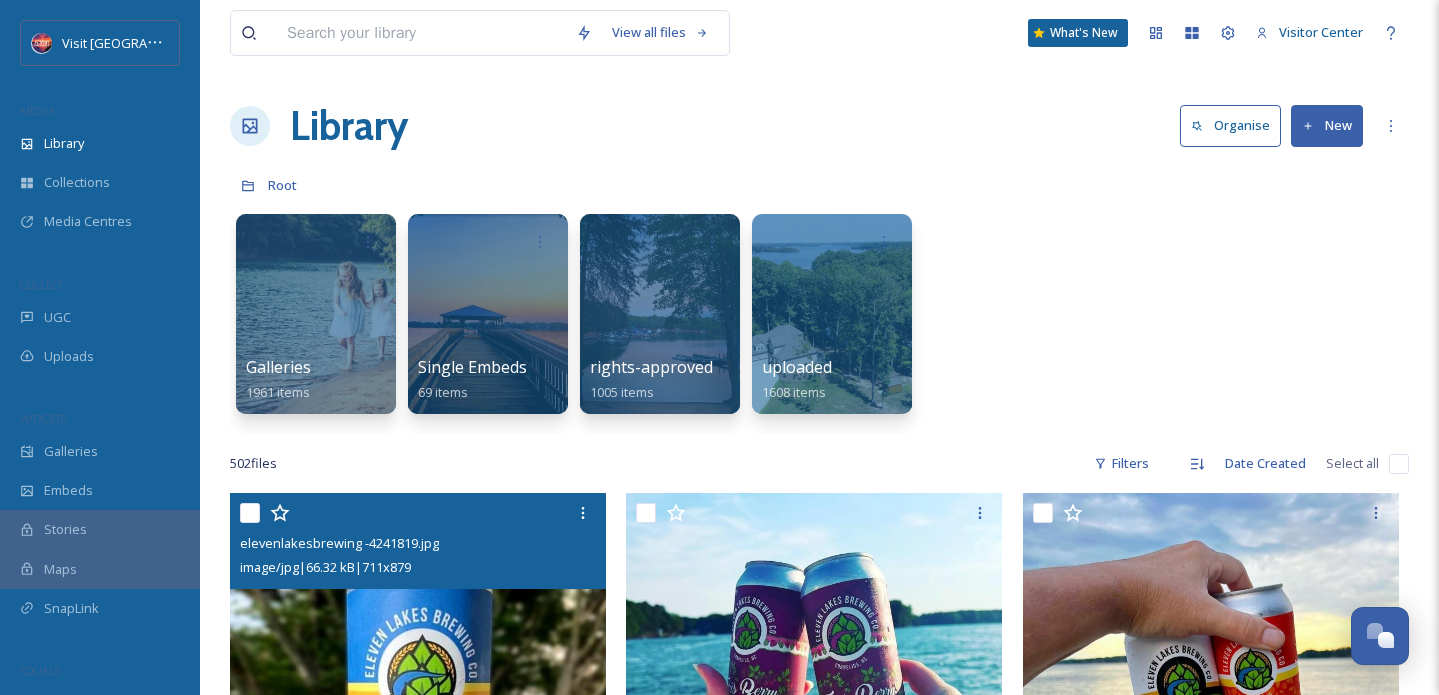 scroll, scrollTop: 0, scrollLeft: 0, axis: both 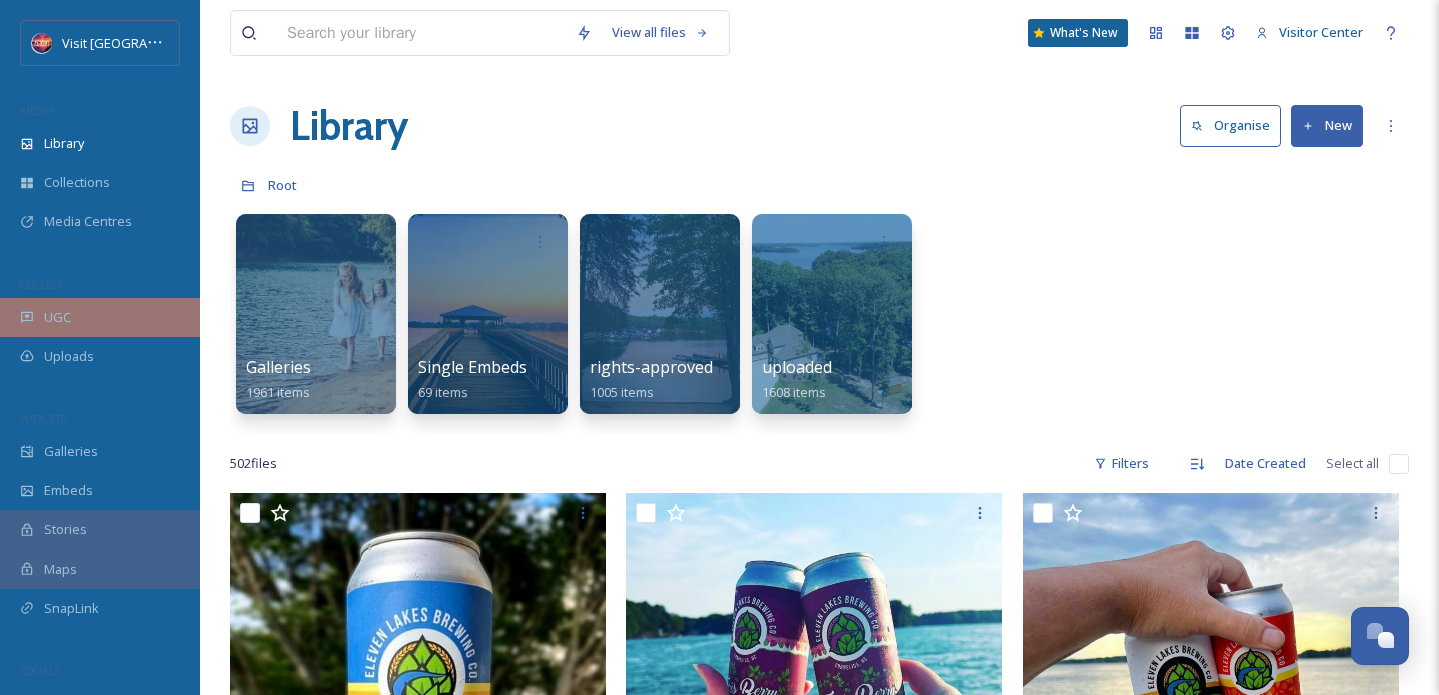 click on "UGC" at bounding box center [100, 317] 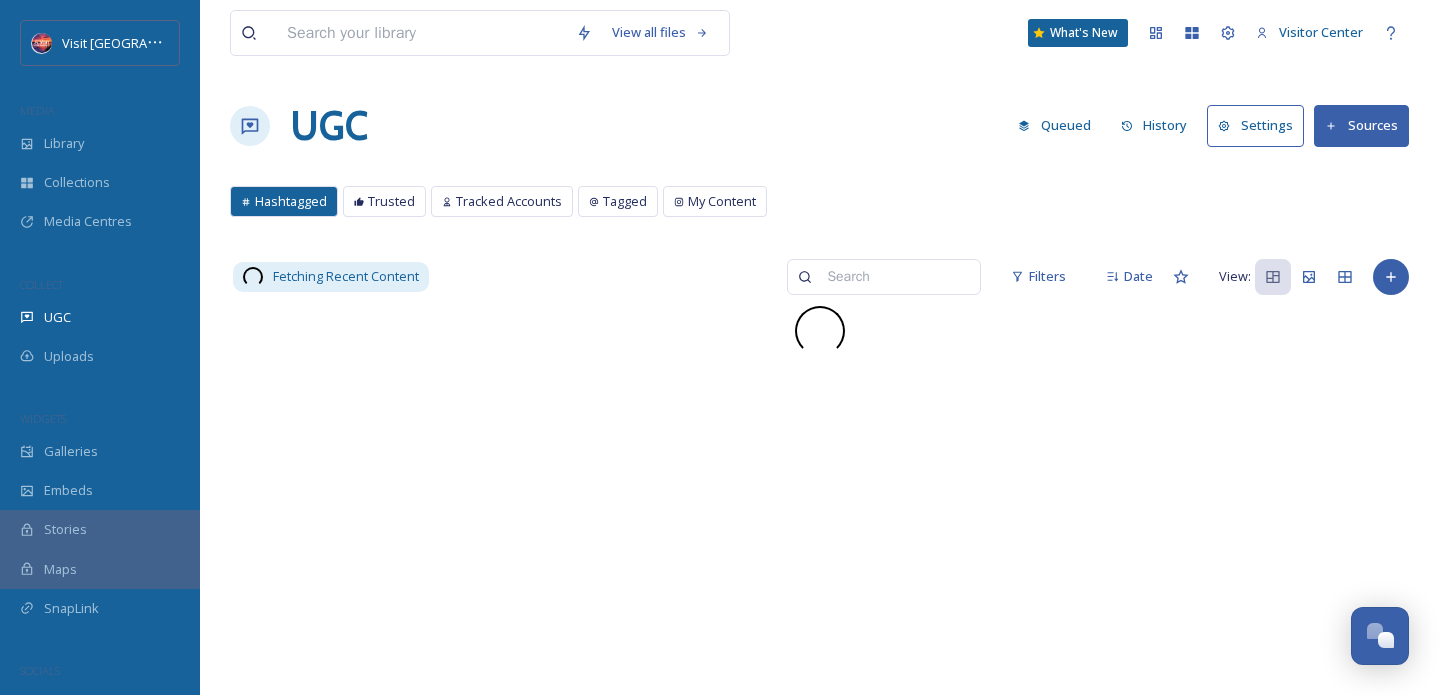 click at bounding box center (893, 277) 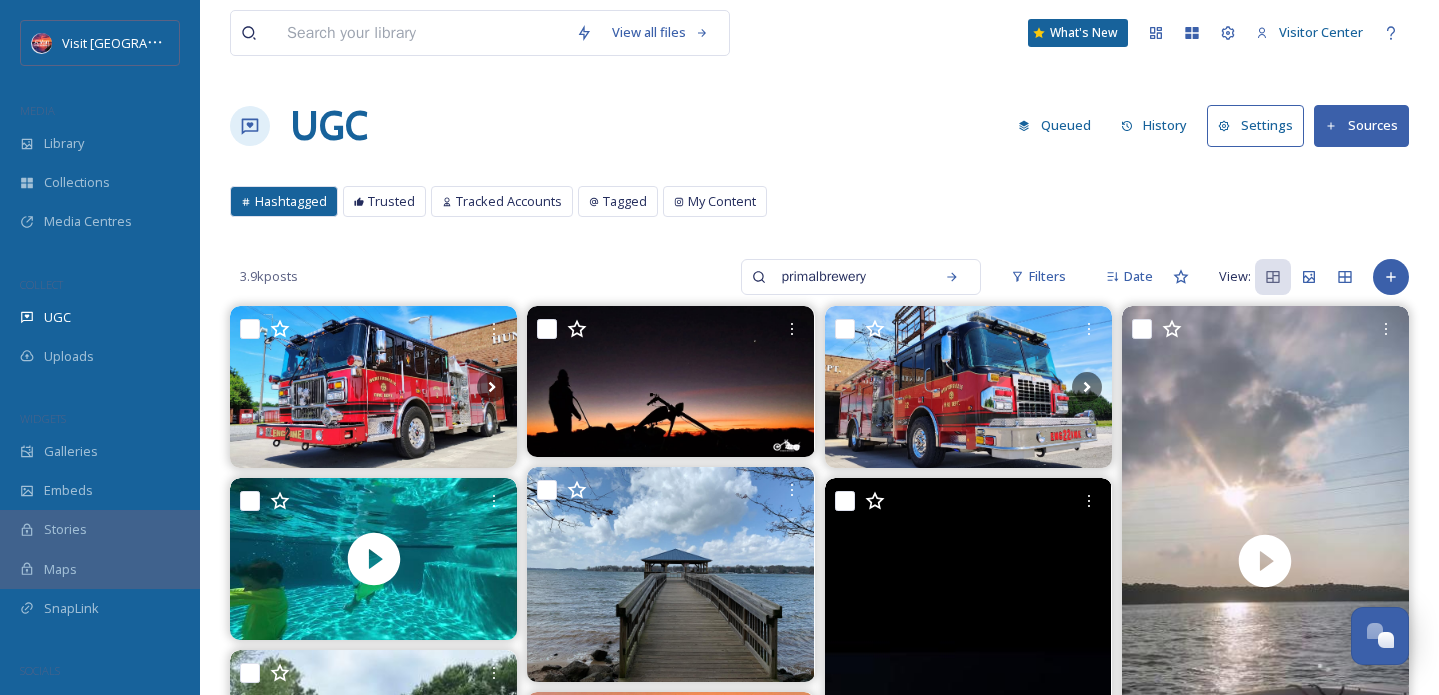 type on "primalbrewery" 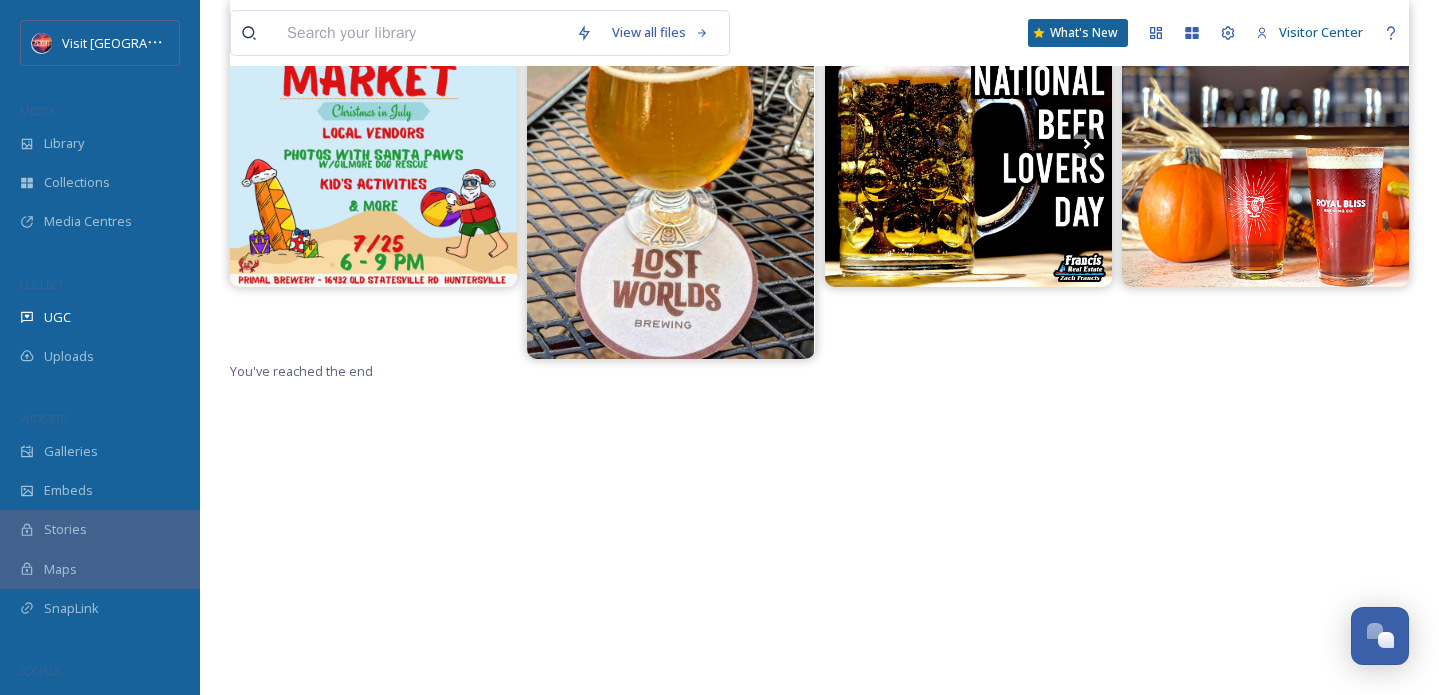 scroll, scrollTop: 0, scrollLeft: 0, axis: both 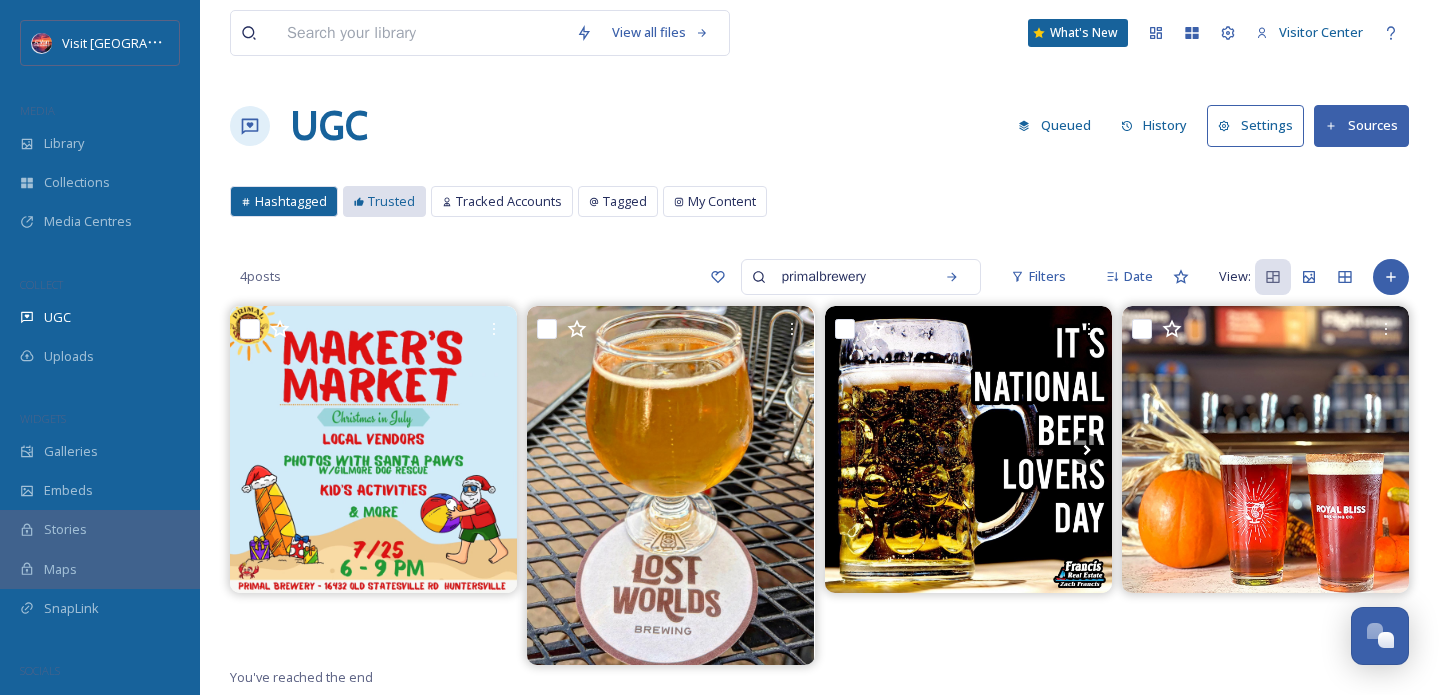 click on "Trusted" at bounding box center (391, 201) 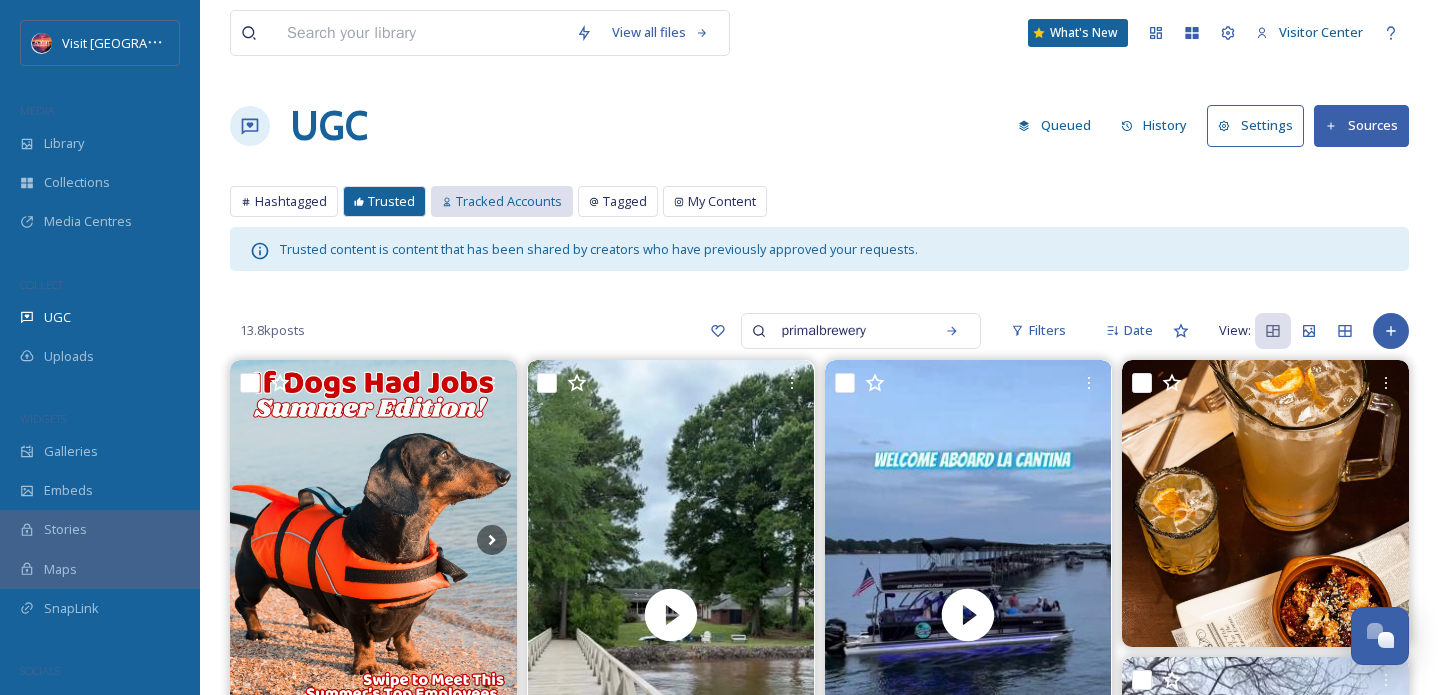 click on "Tracked Accounts" at bounding box center (509, 201) 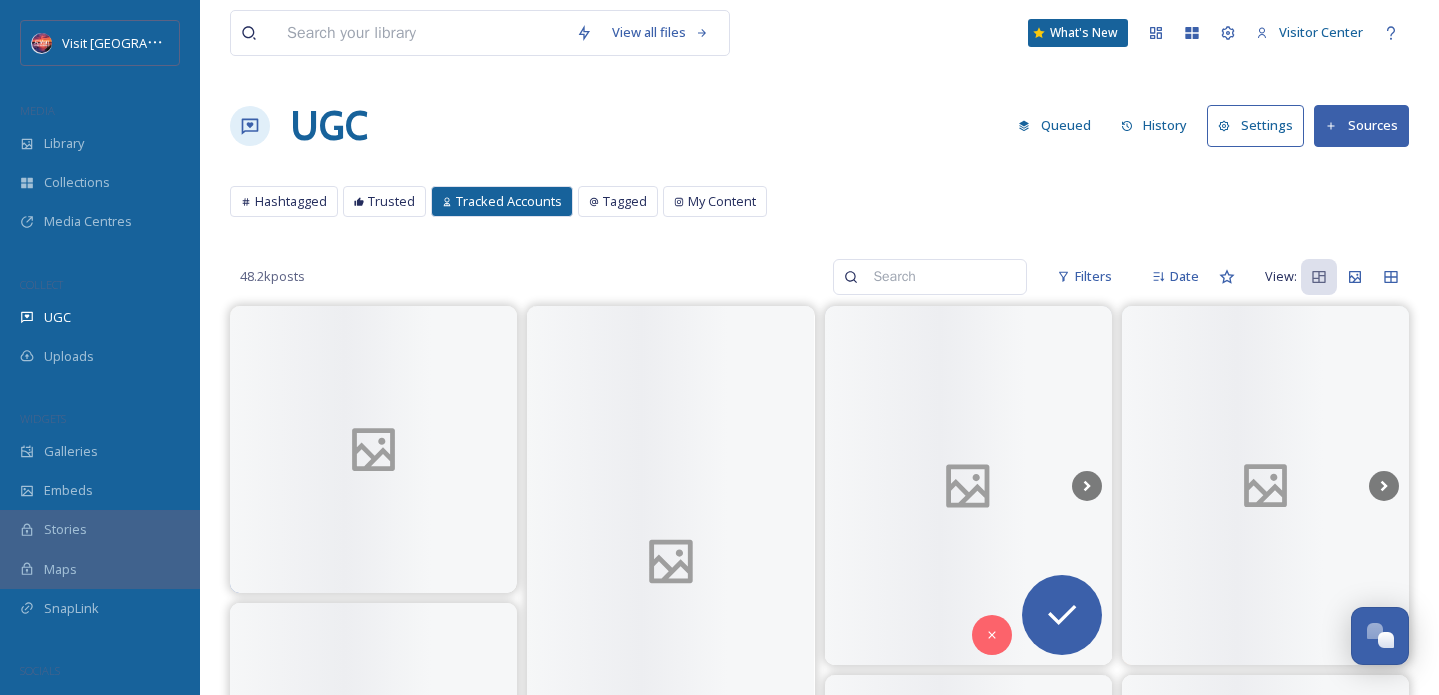 click at bounding box center [939, 277] 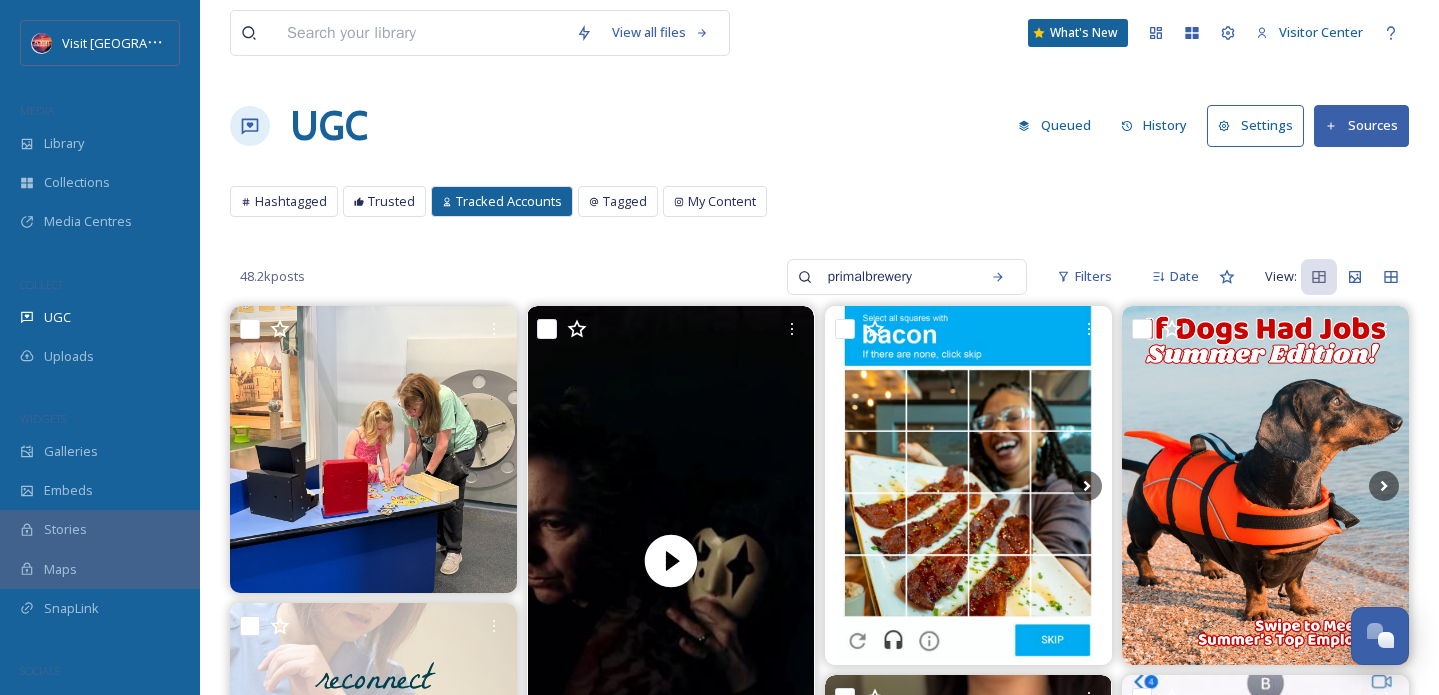 type on "primalbrewery" 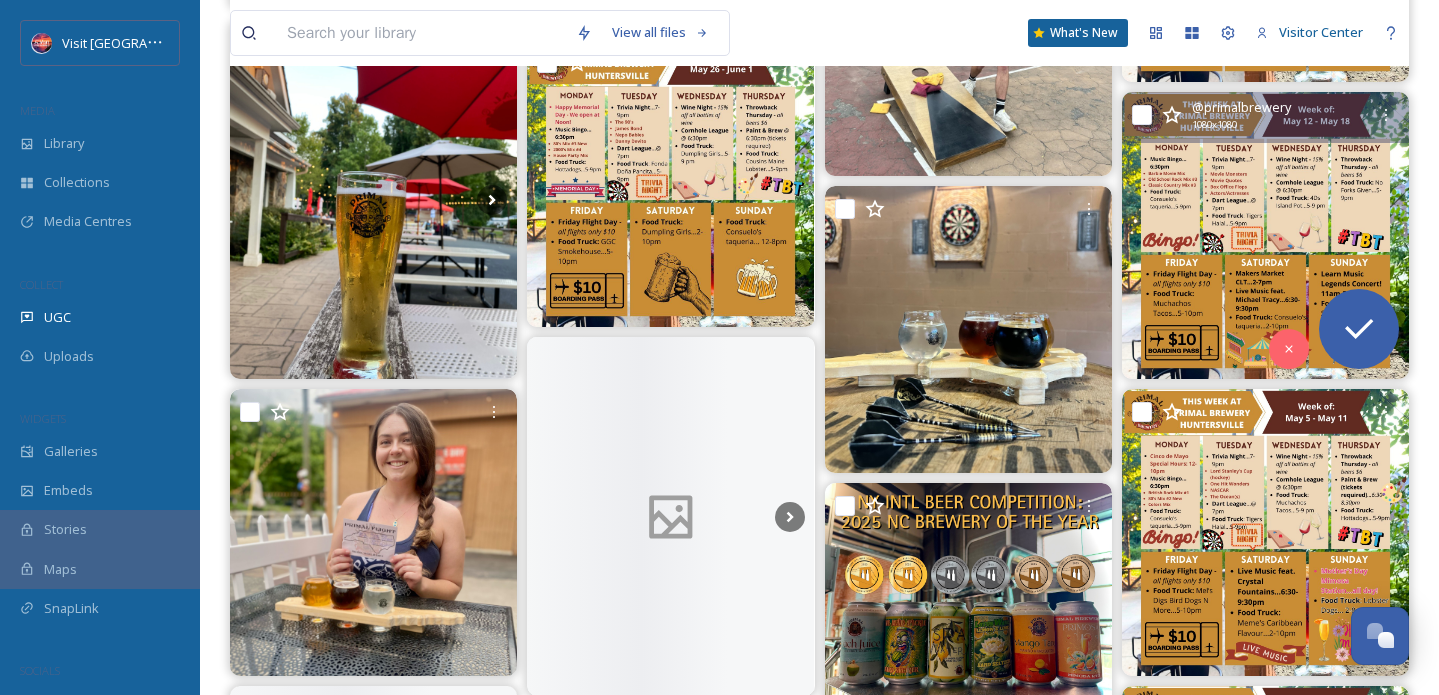 scroll, scrollTop: 2168, scrollLeft: 0, axis: vertical 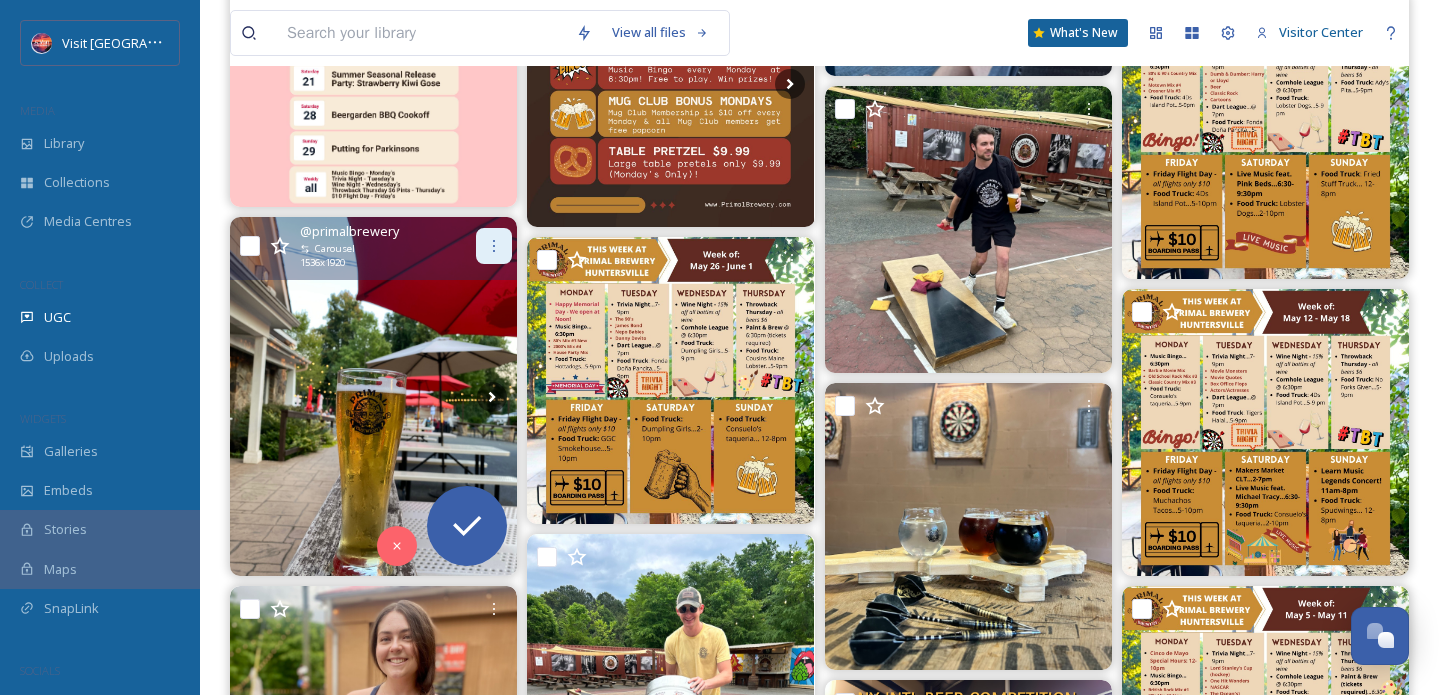 click at bounding box center [494, 246] 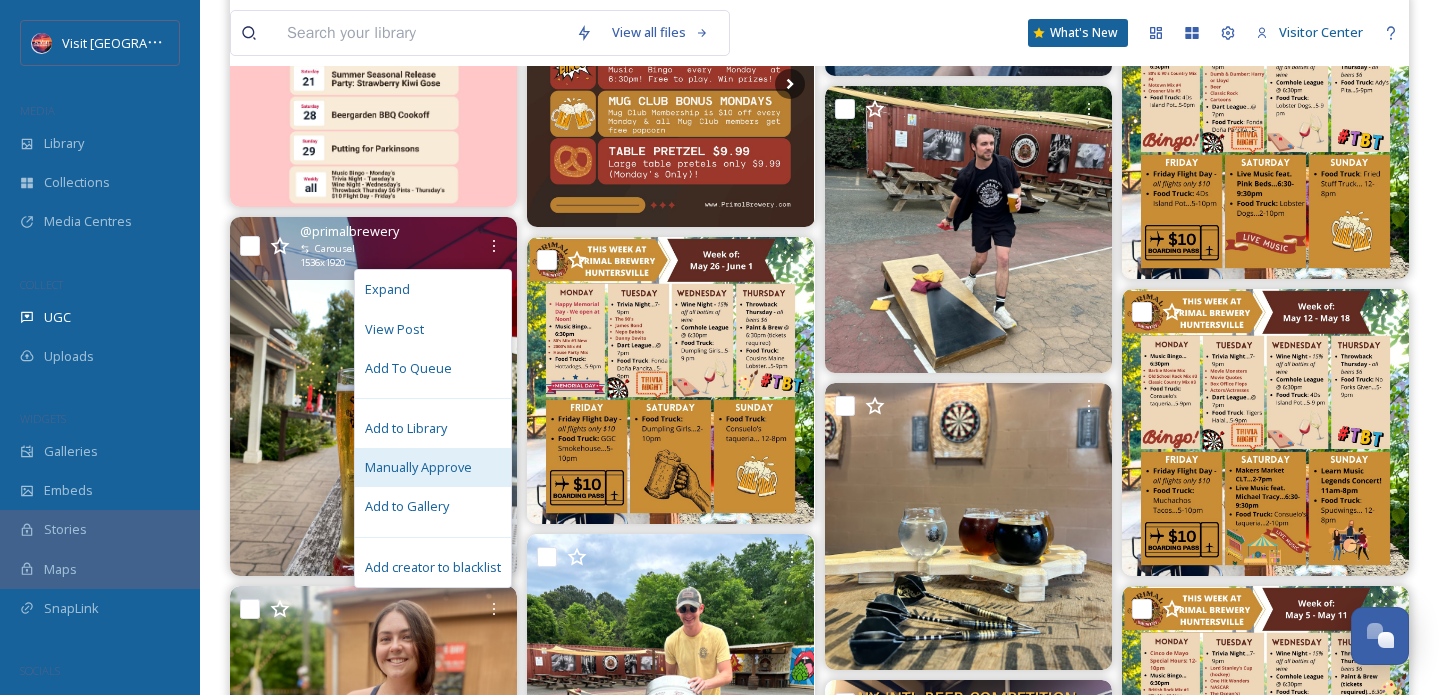 click on "Manually Approve" at bounding box center (418, 467) 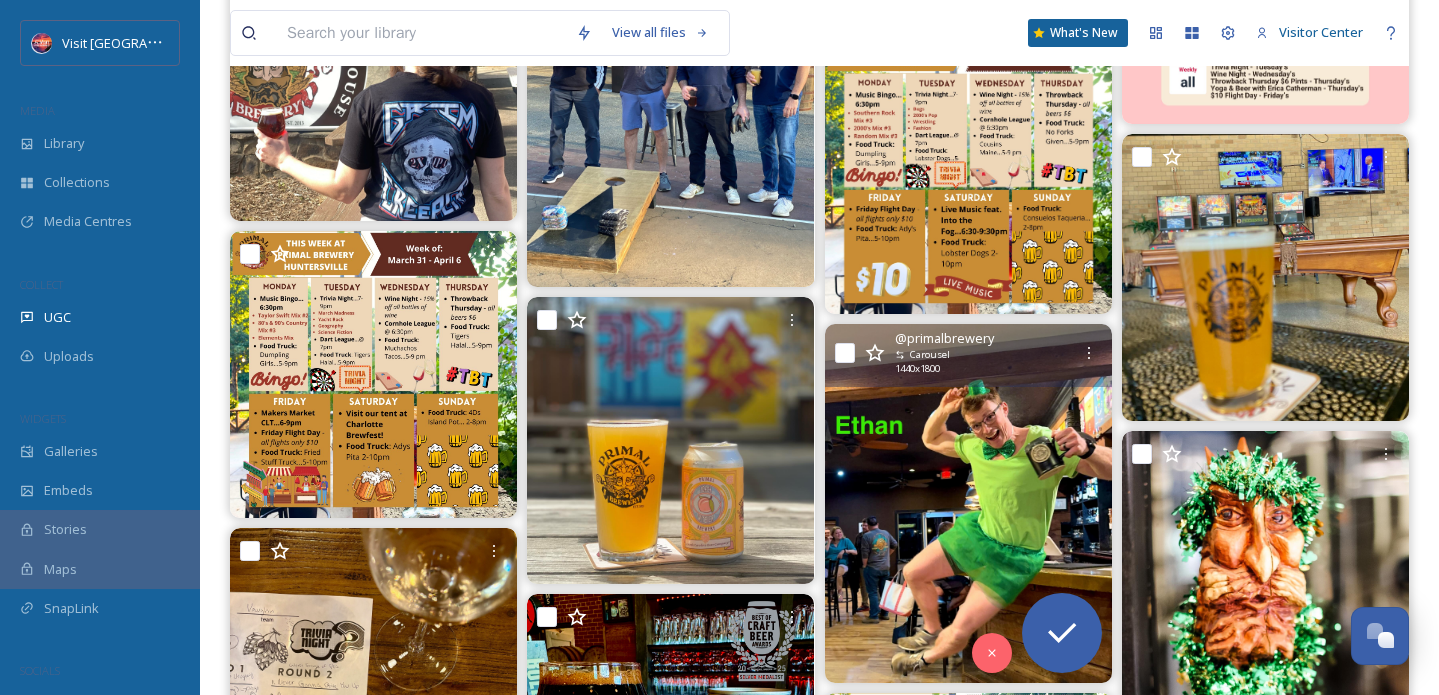scroll, scrollTop: 4477, scrollLeft: 0, axis: vertical 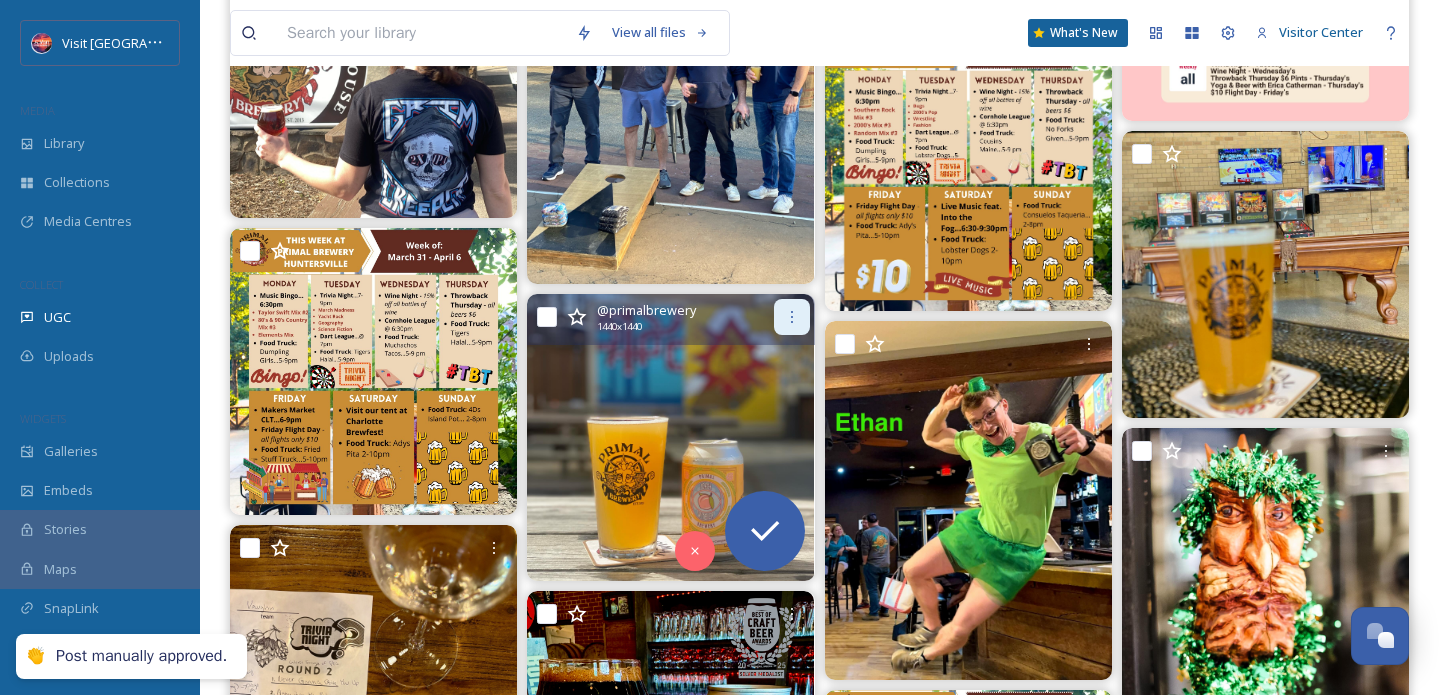 click at bounding box center [792, 317] 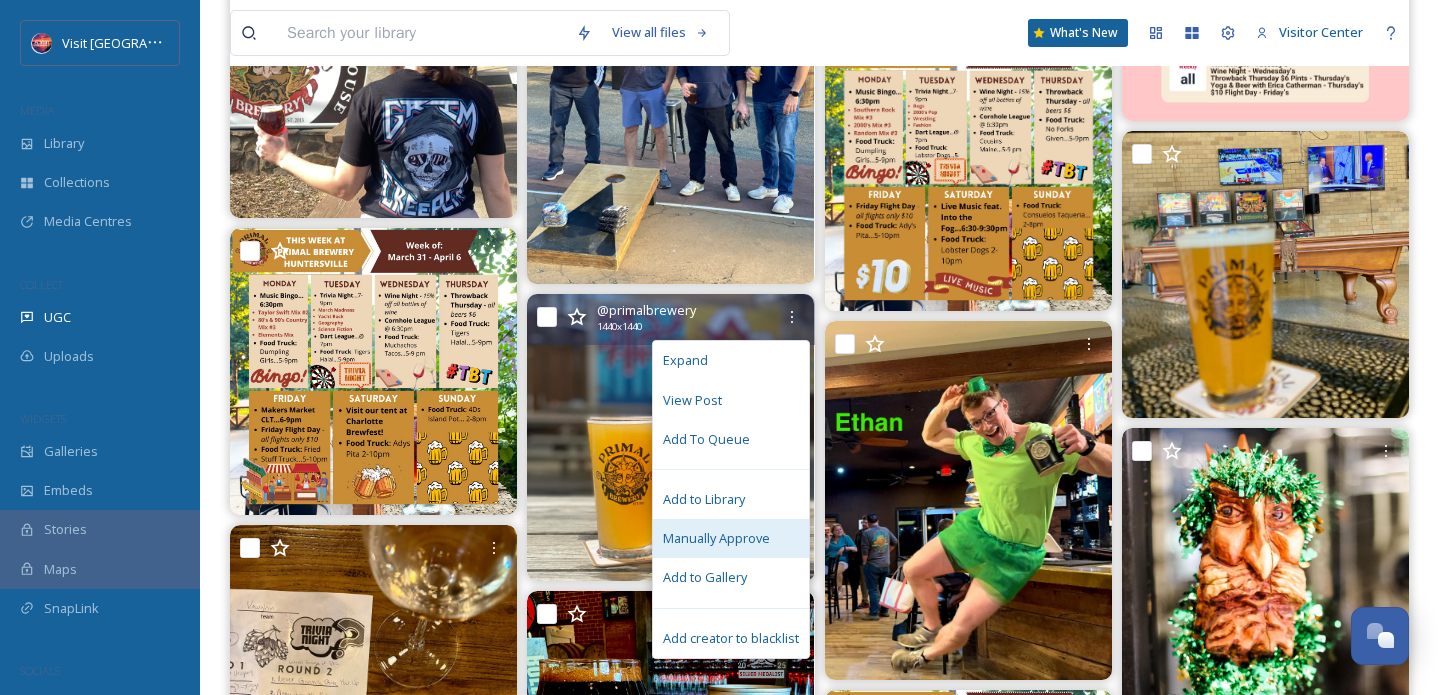 click on "Manually Approve" at bounding box center (716, 538) 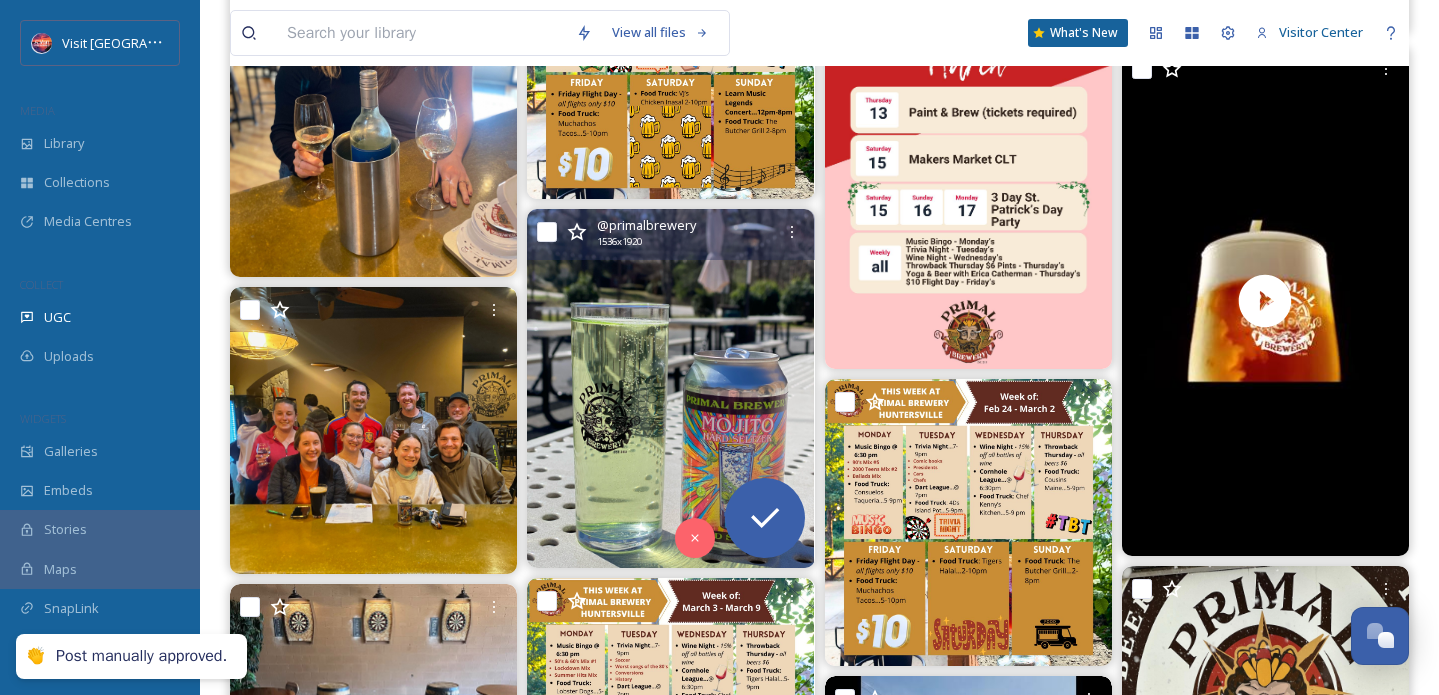 scroll, scrollTop: 5491, scrollLeft: 0, axis: vertical 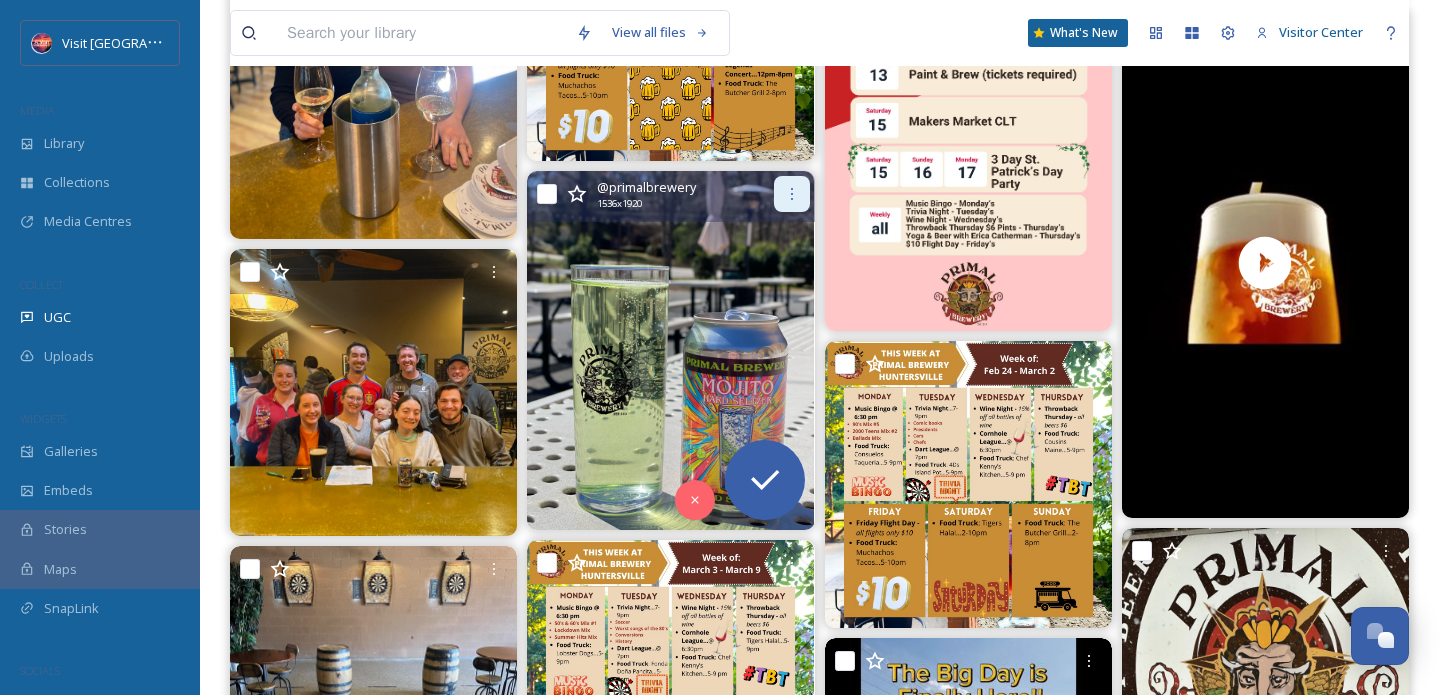 click 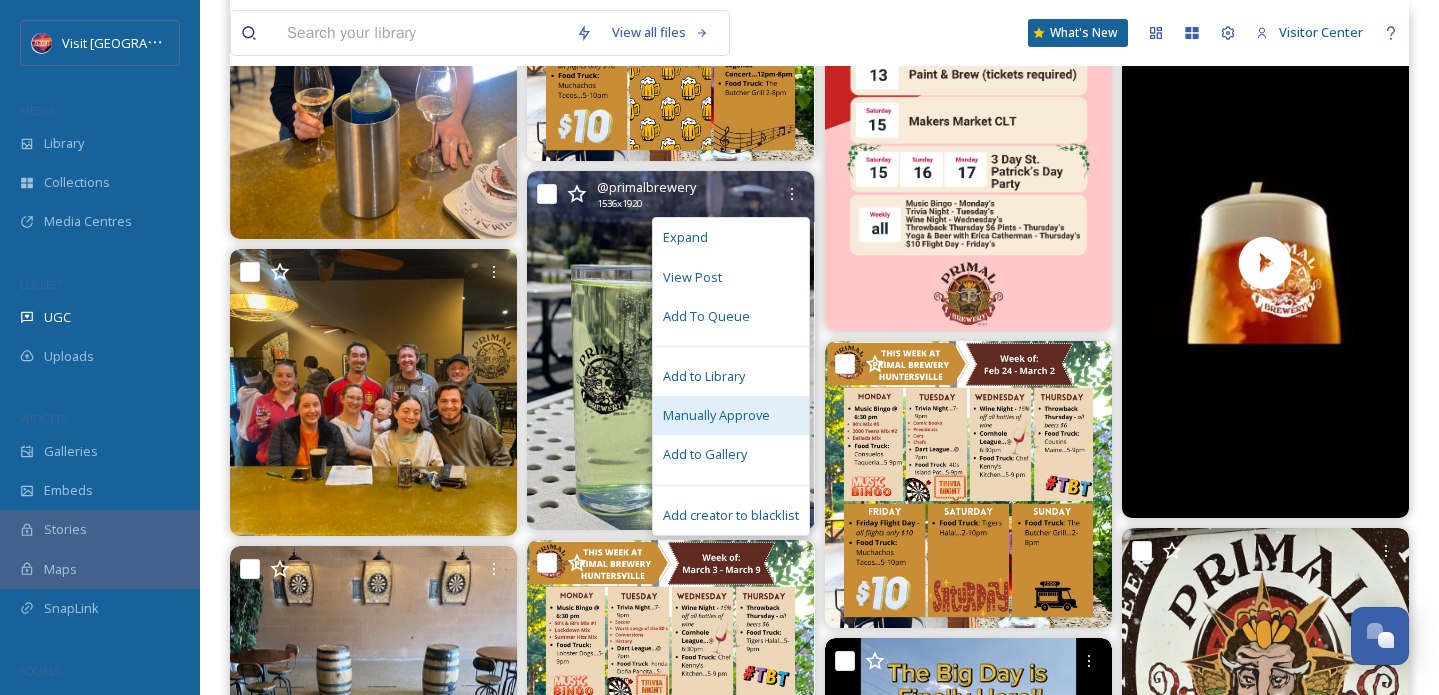 click on "Manually Approve" at bounding box center (731, 415) 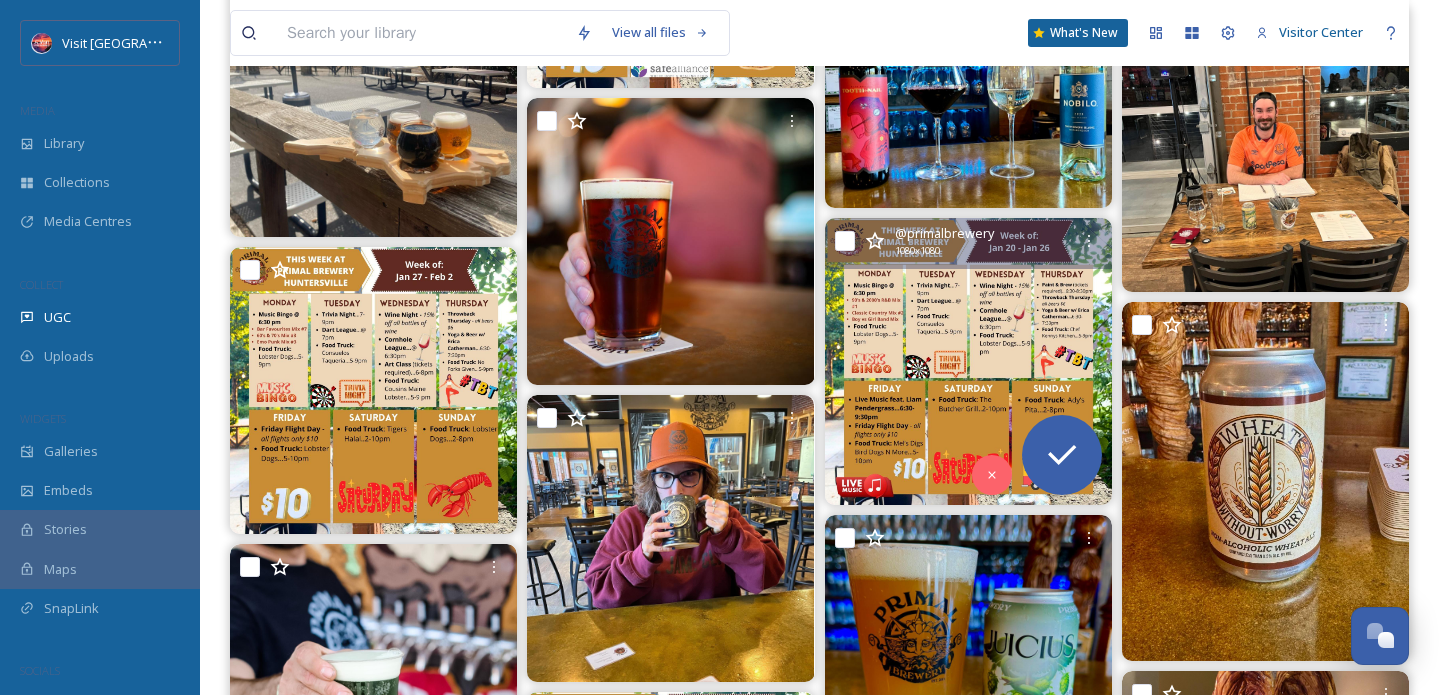 scroll, scrollTop: 7870, scrollLeft: 0, axis: vertical 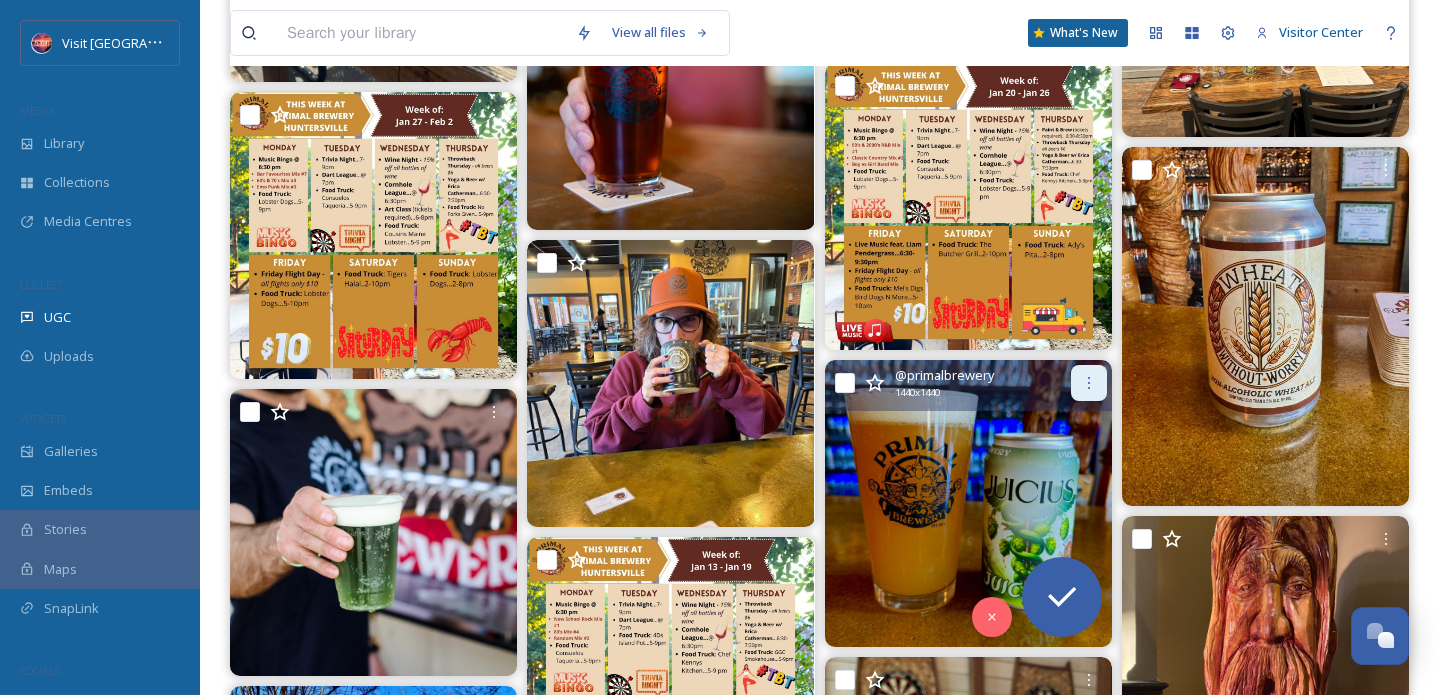 click 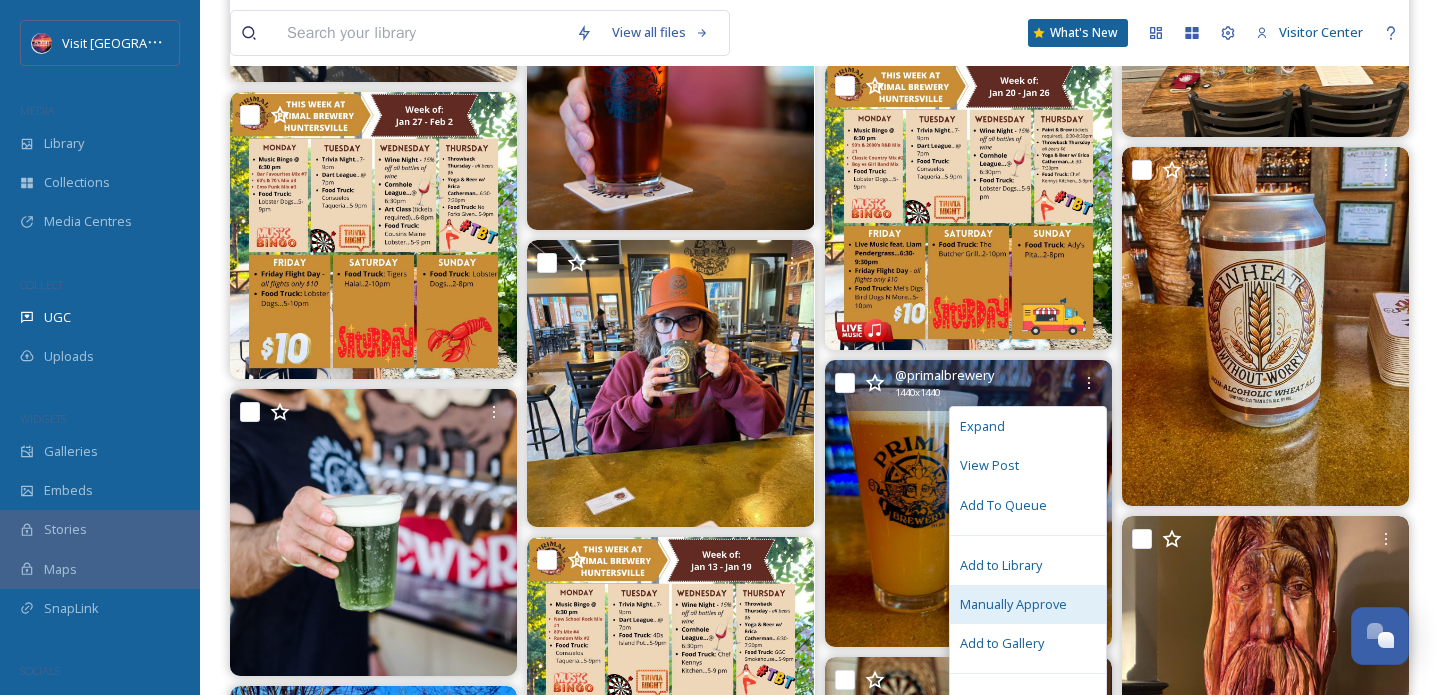 click on "Manually Approve" at bounding box center [1013, 604] 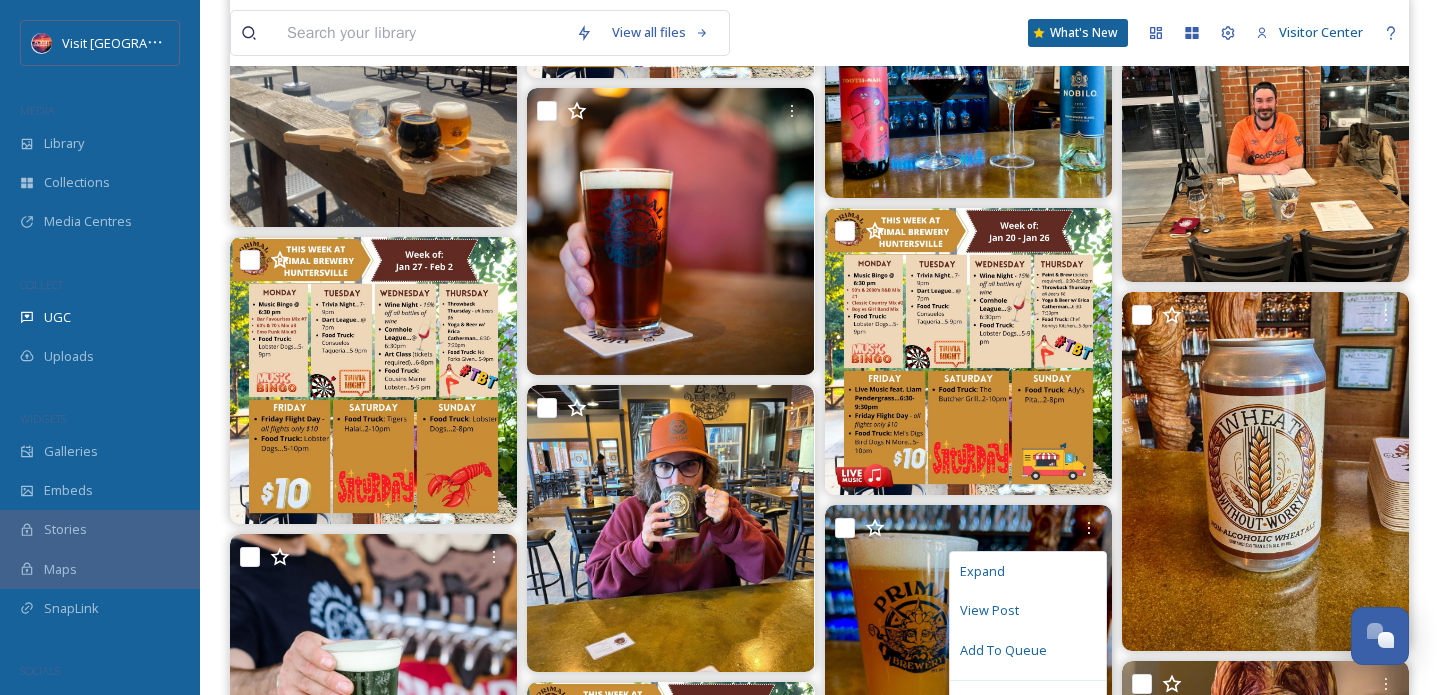 scroll, scrollTop: 7665, scrollLeft: 0, axis: vertical 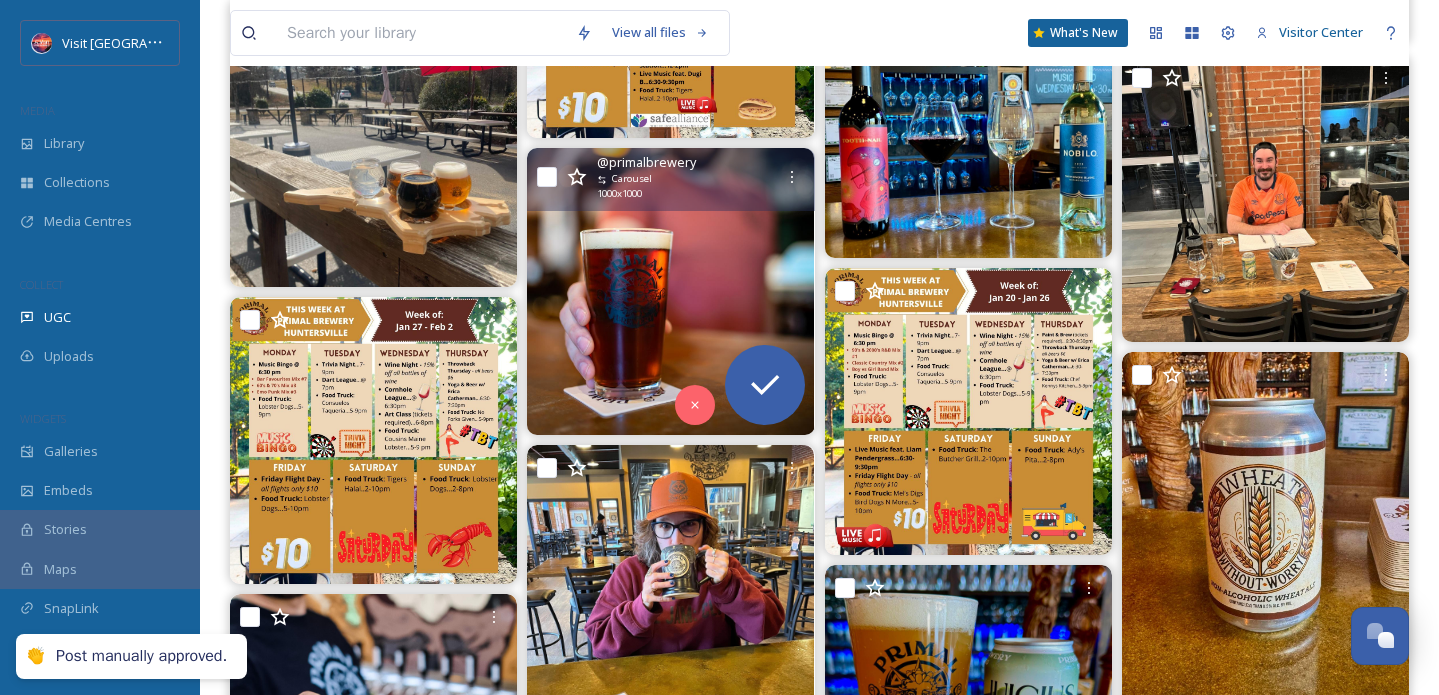 click on "@ primalbrewery  Carousel 1000  x  1000" at bounding box center [670, 179] 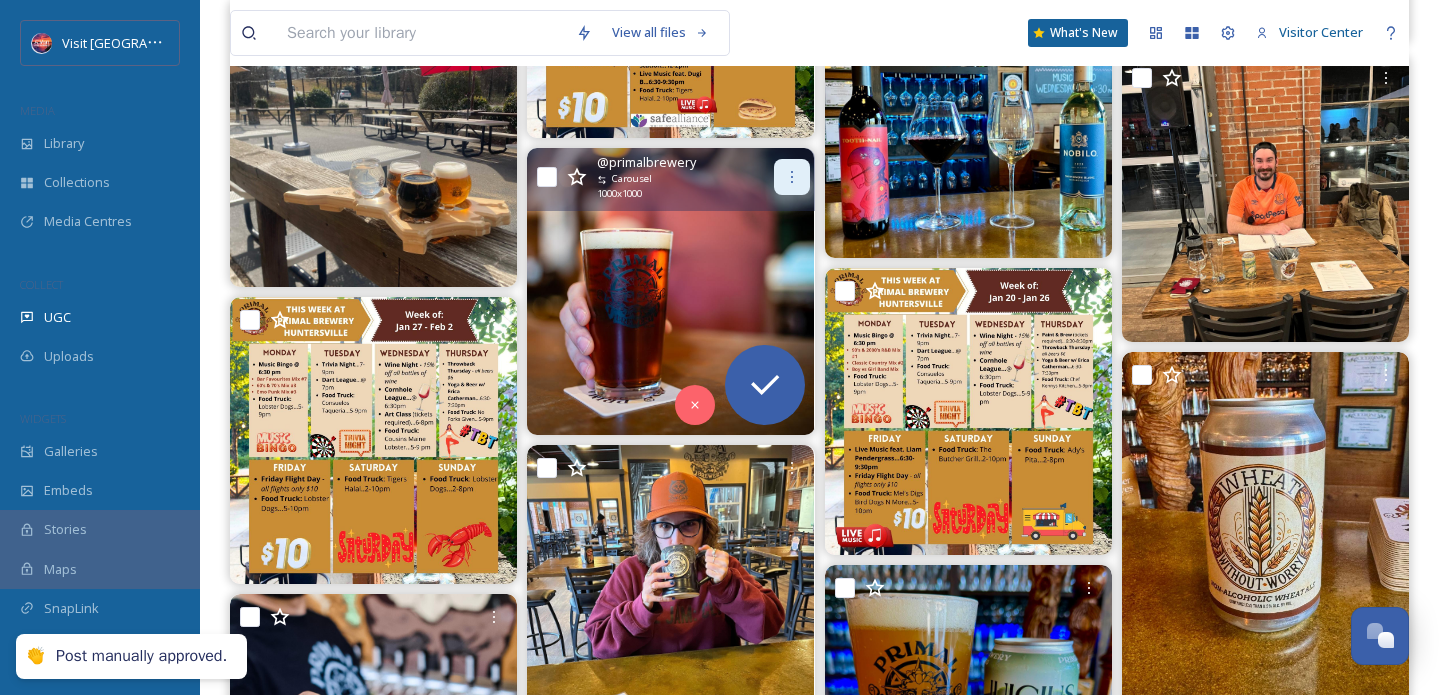 click at bounding box center [792, 177] 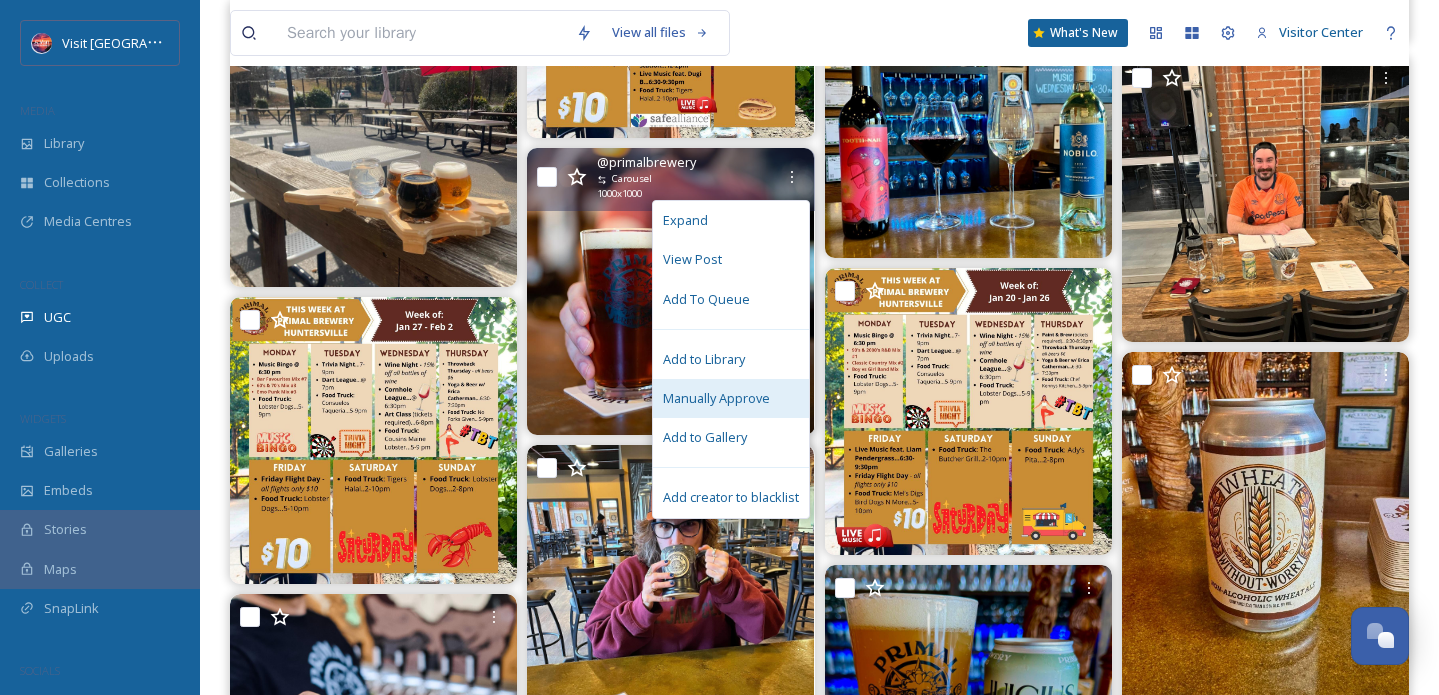 click on "Manually Approve" at bounding box center (731, 398) 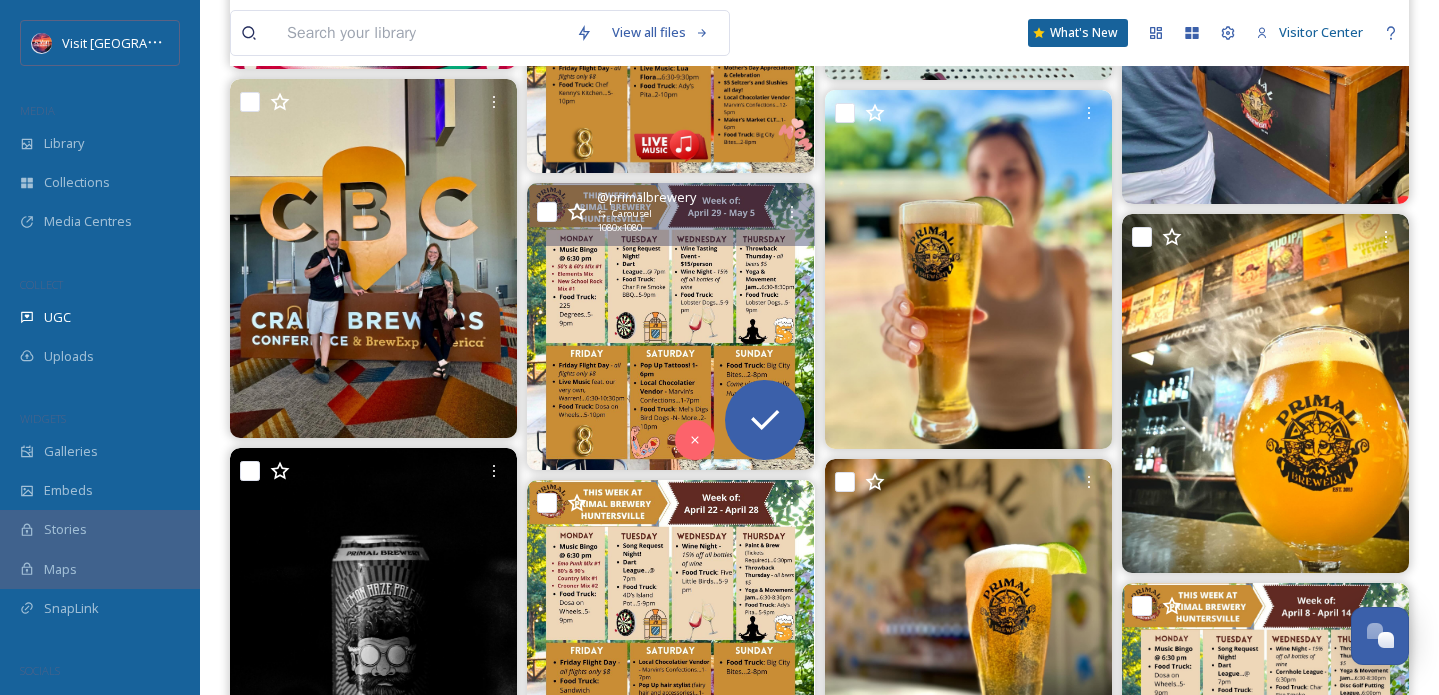 scroll, scrollTop: 22688, scrollLeft: 0, axis: vertical 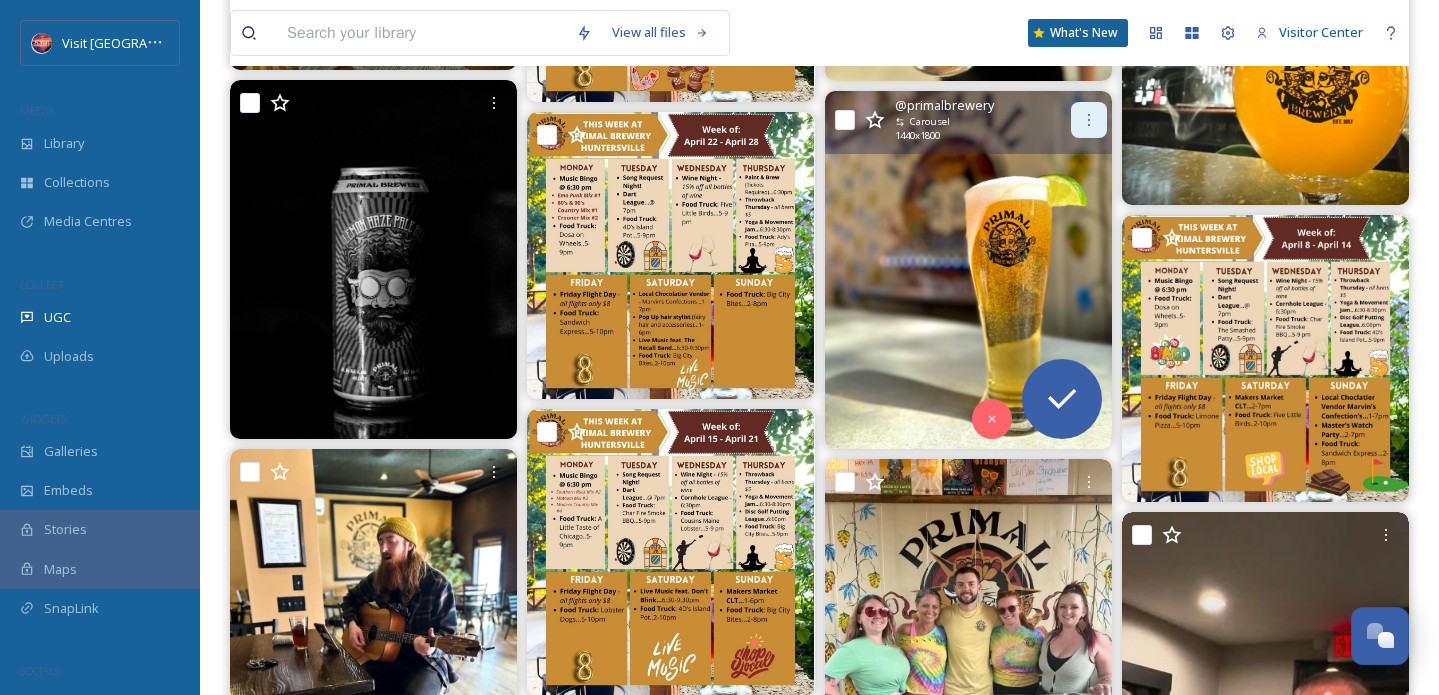 click 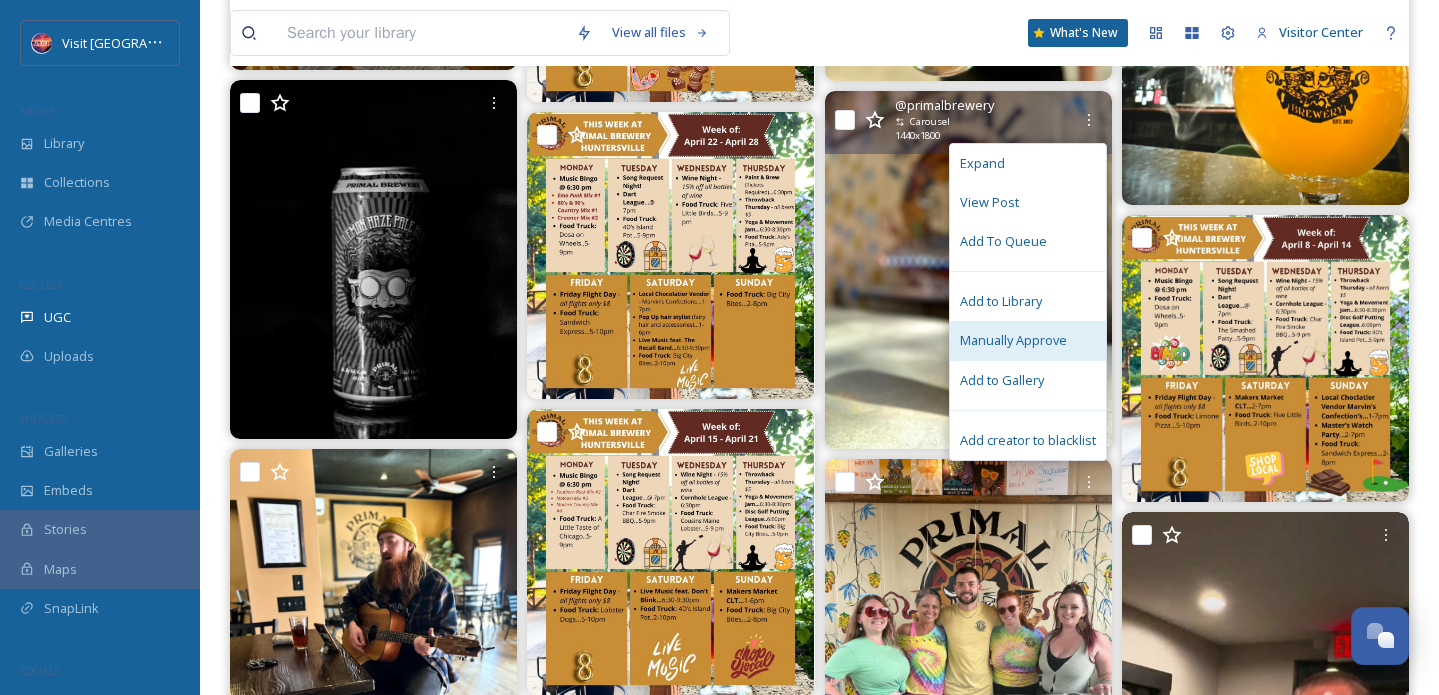 click on "Manually Approve" at bounding box center (1028, 340) 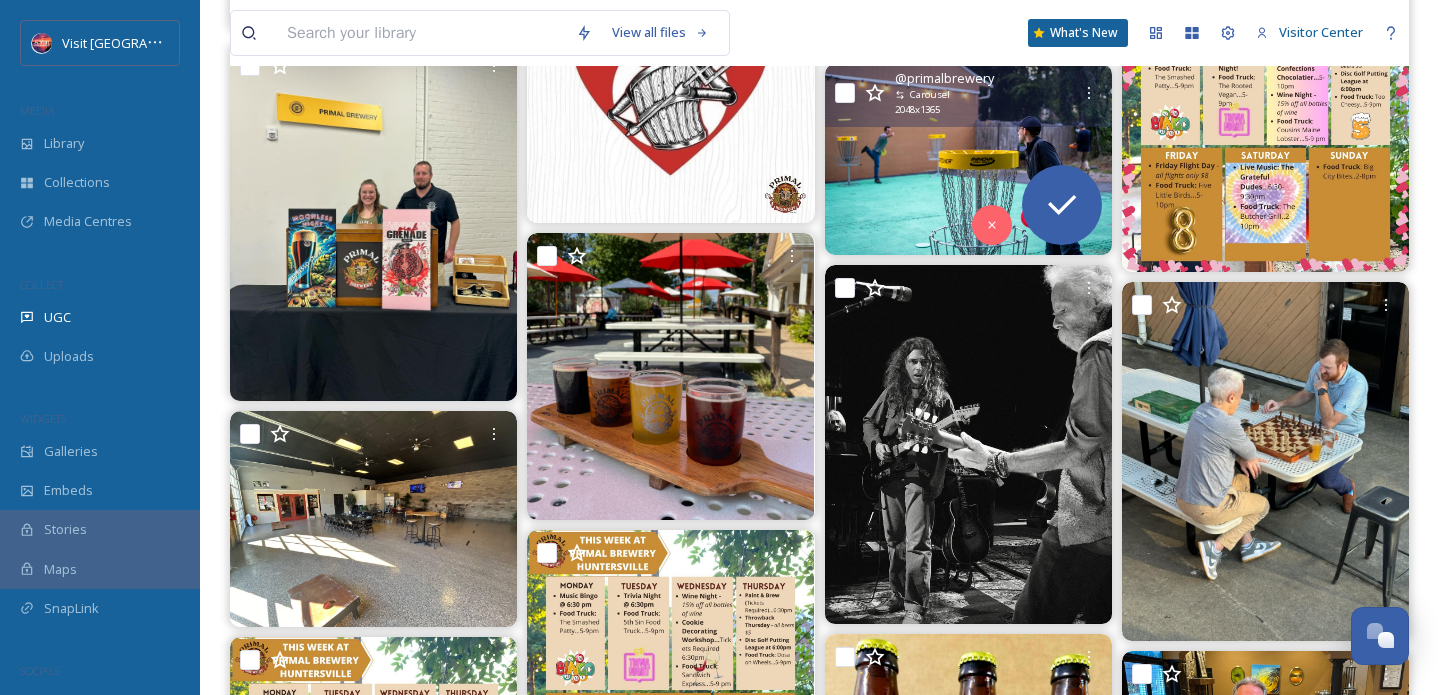 scroll, scrollTop: 26750, scrollLeft: 0, axis: vertical 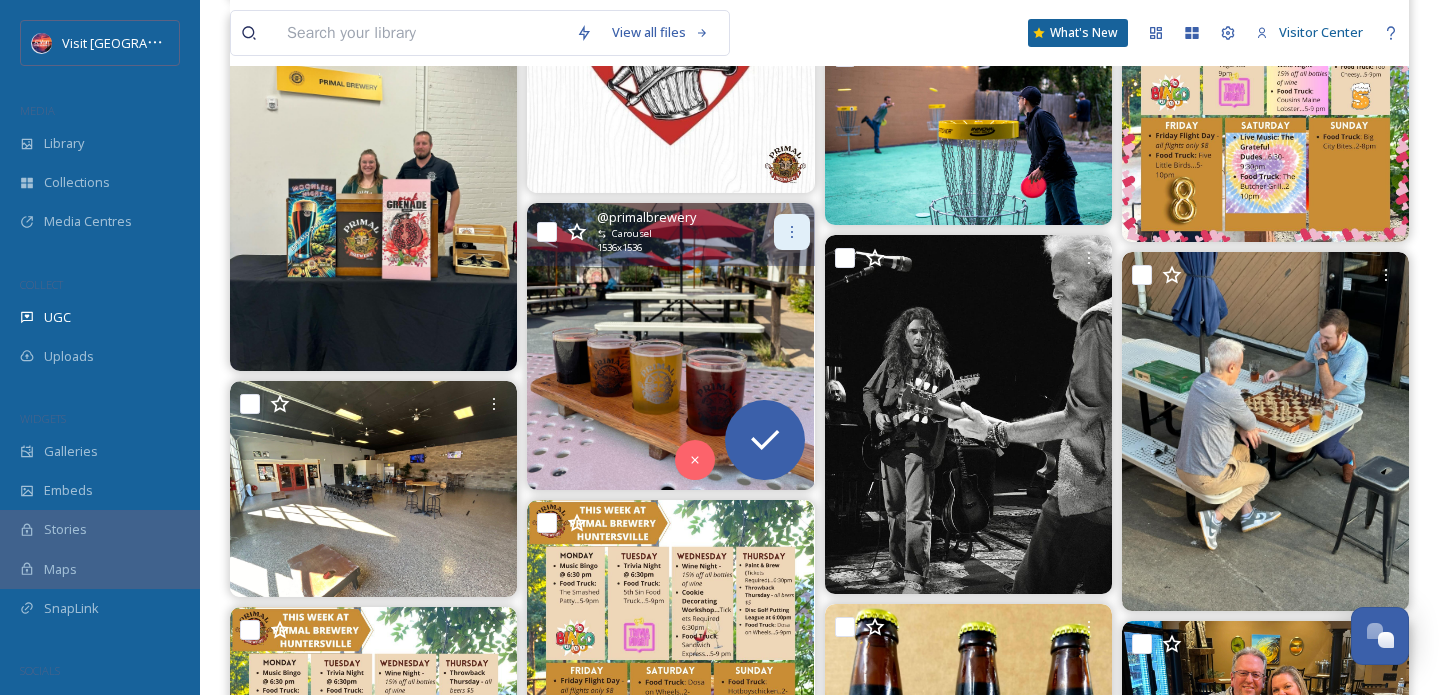 click at bounding box center [792, 232] 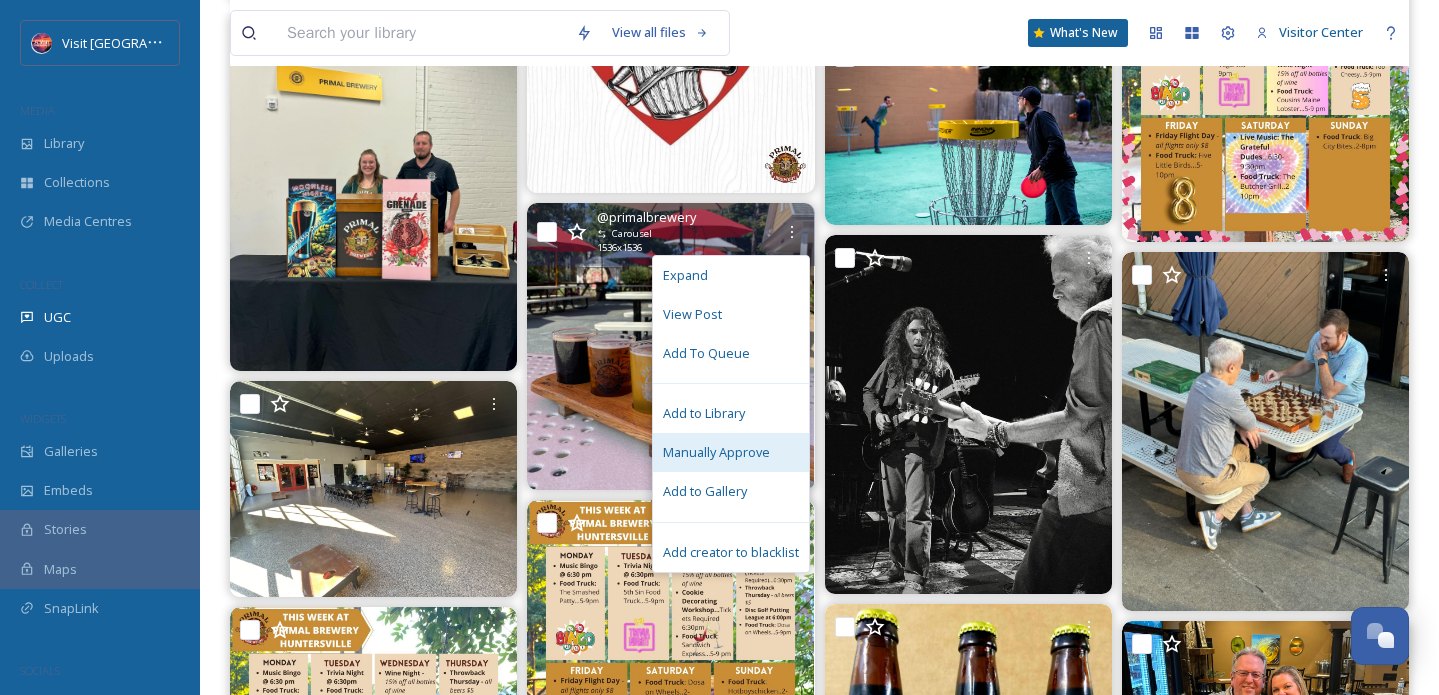 click on "Manually Approve" at bounding box center (716, 452) 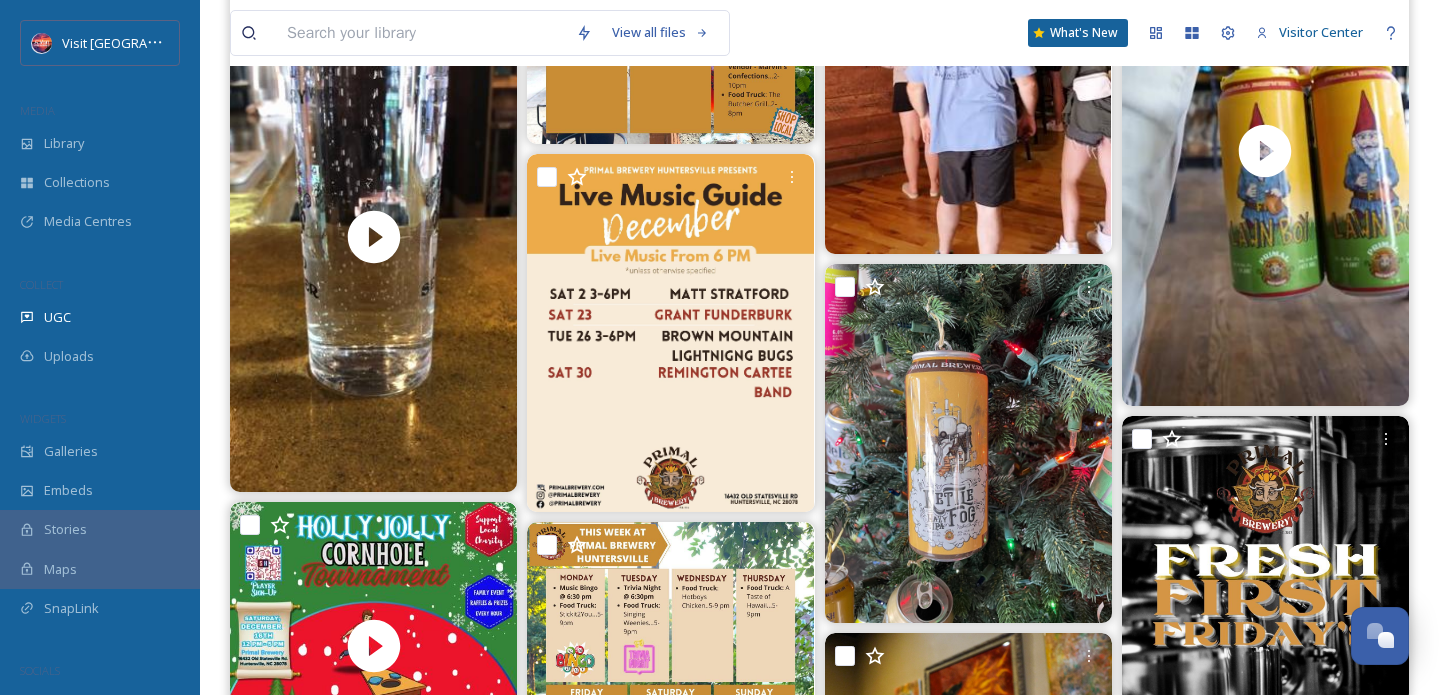 scroll, scrollTop: 30971, scrollLeft: 0, axis: vertical 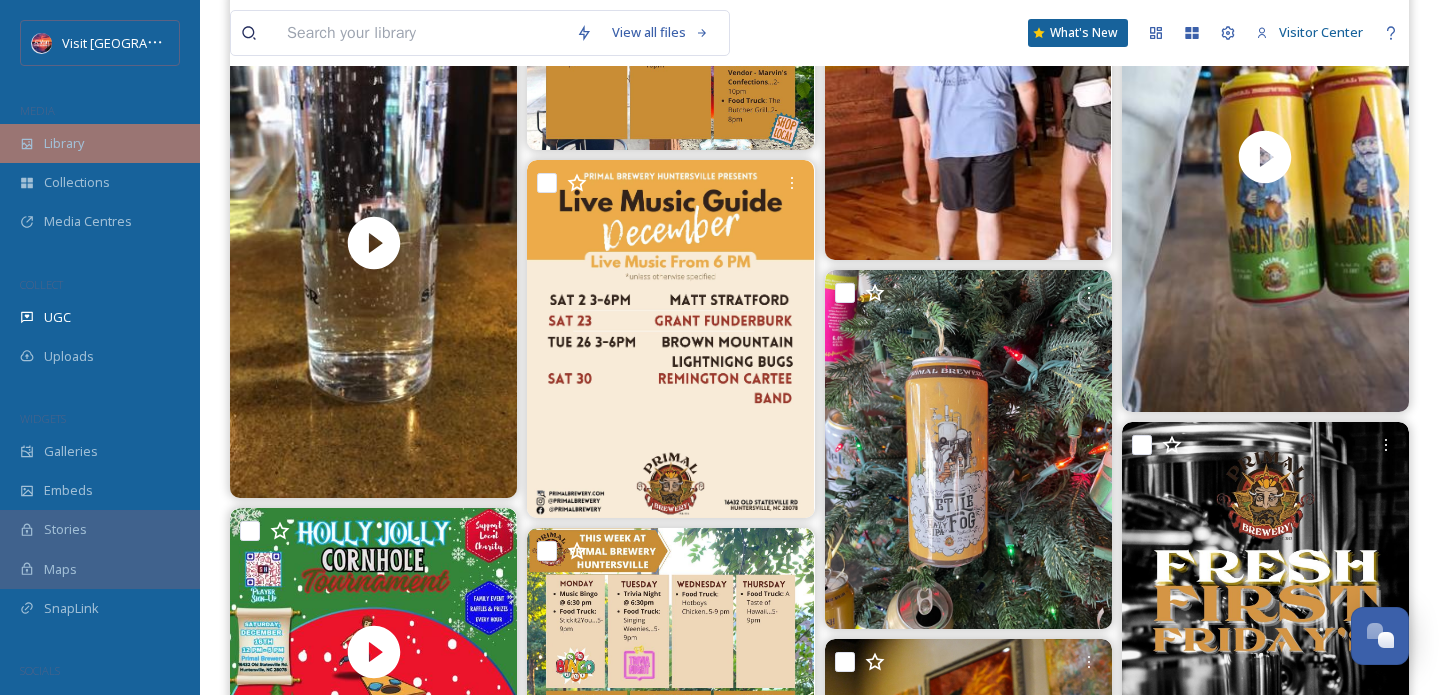 click on "Library" at bounding box center (100, 143) 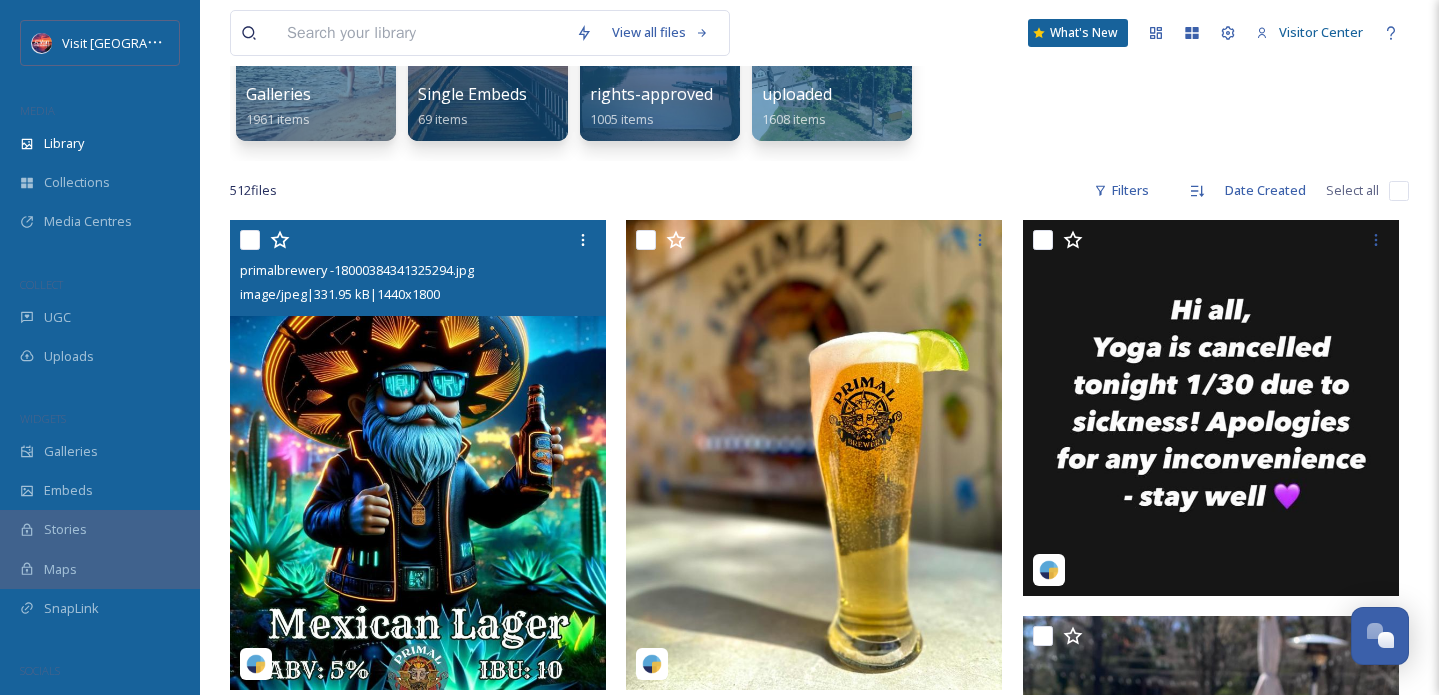 scroll, scrollTop: 274, scrollLeft: 0, axis: vertical 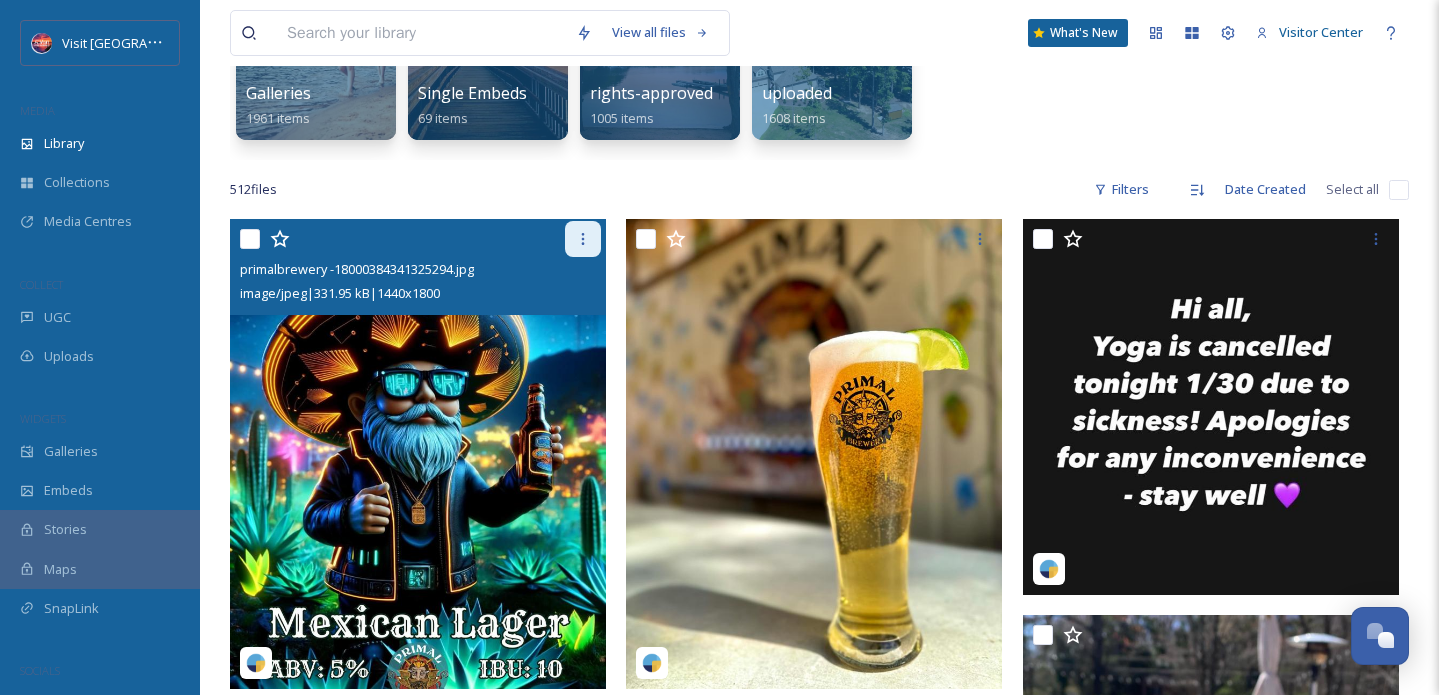 click 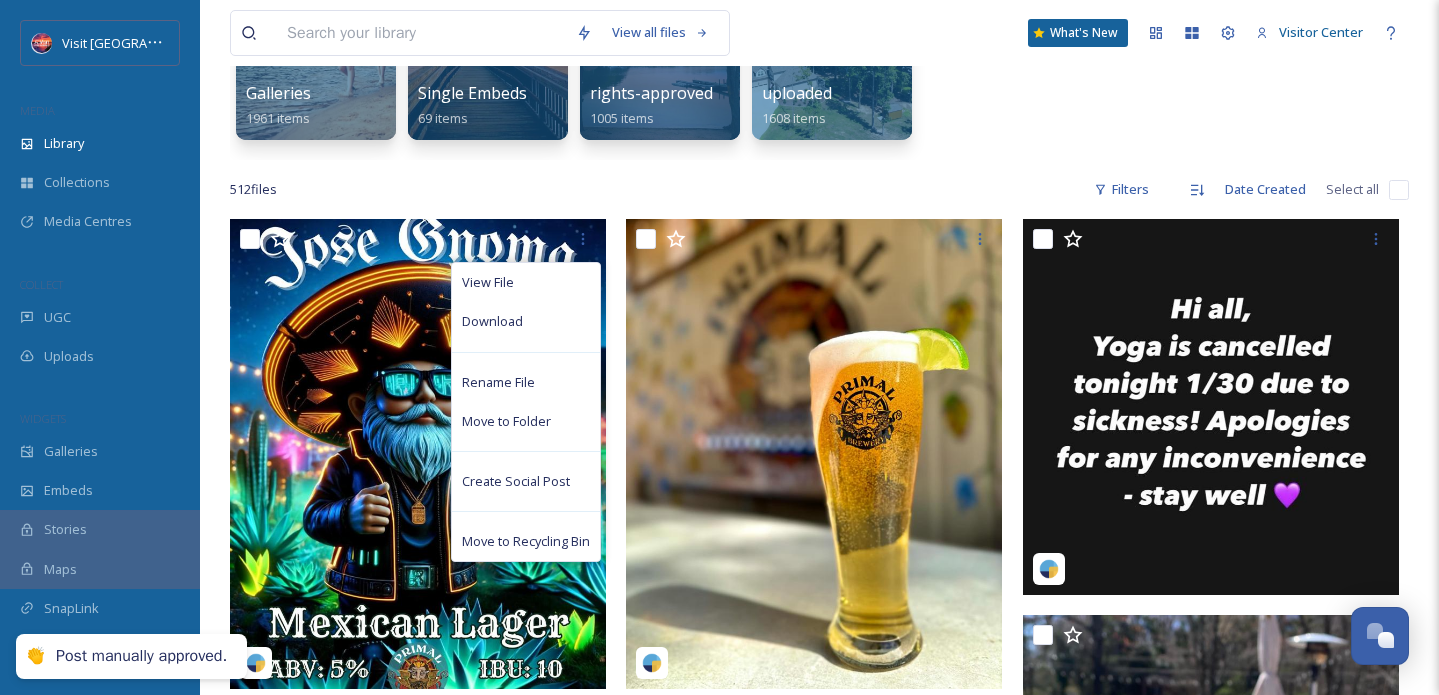 click on "512  file s Filters Date Created Select all" at bounding box center (819, 189) 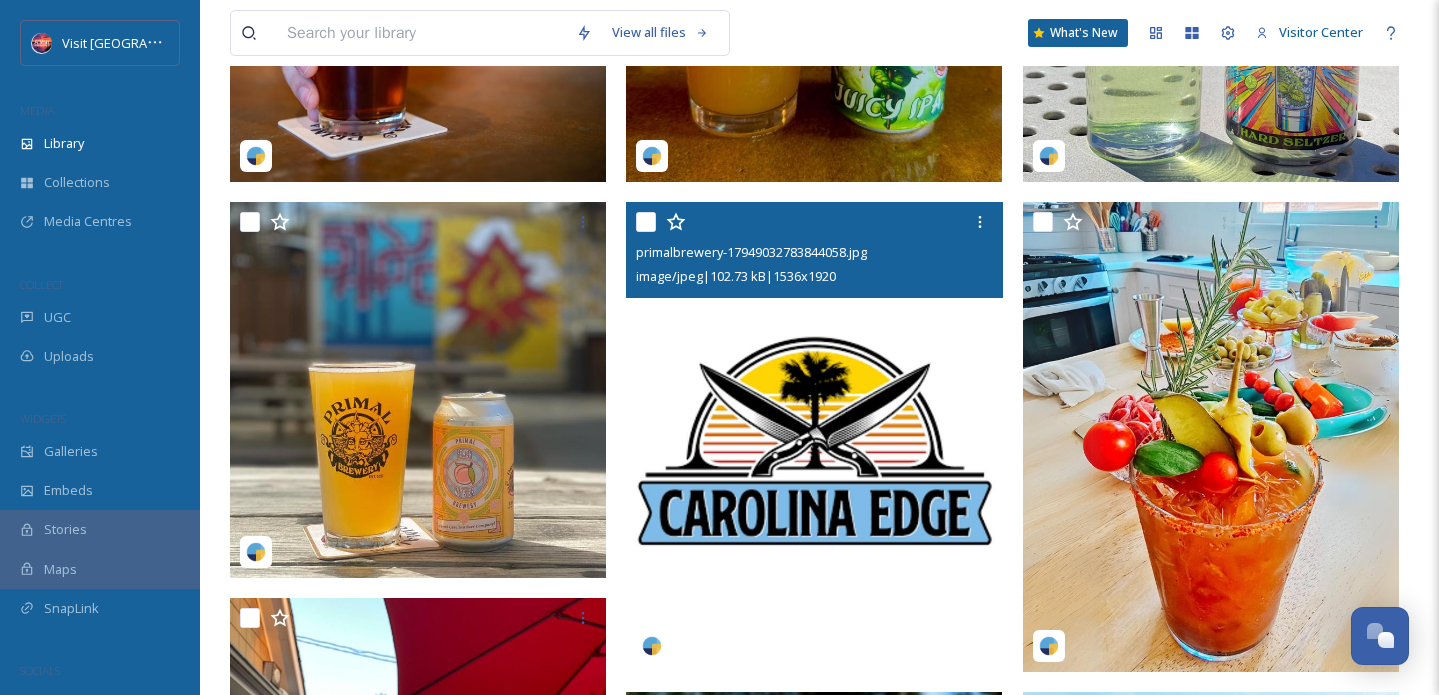 scroll, scrollTop: 1098, scrollLeft: 0, axis: vertical 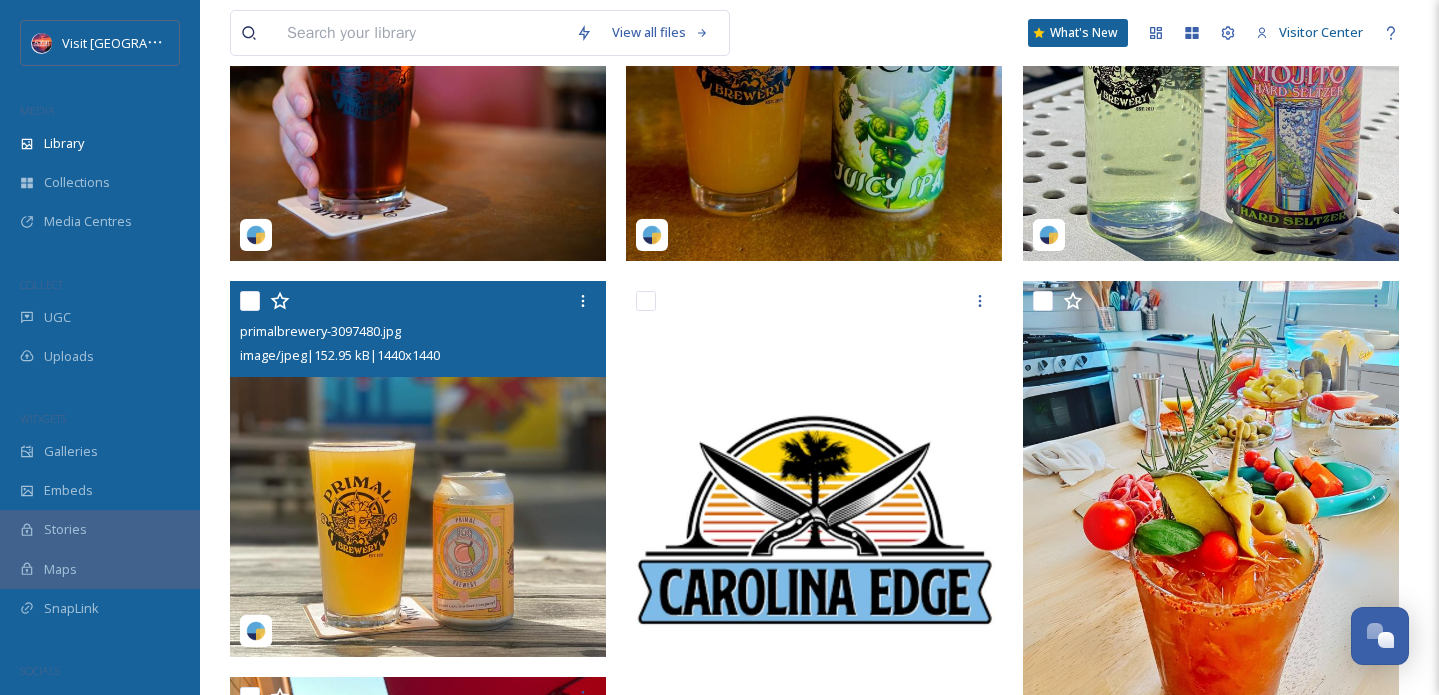 click at bounding box center [418, 469] 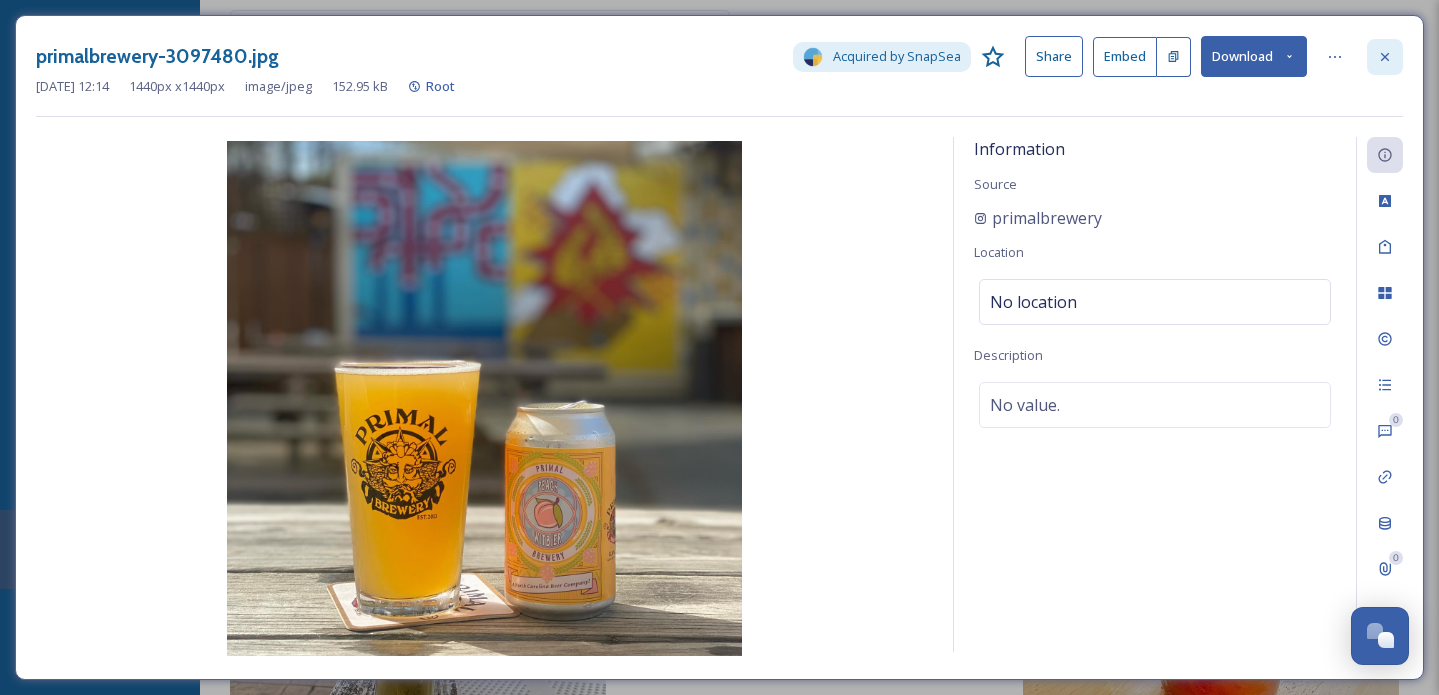 click 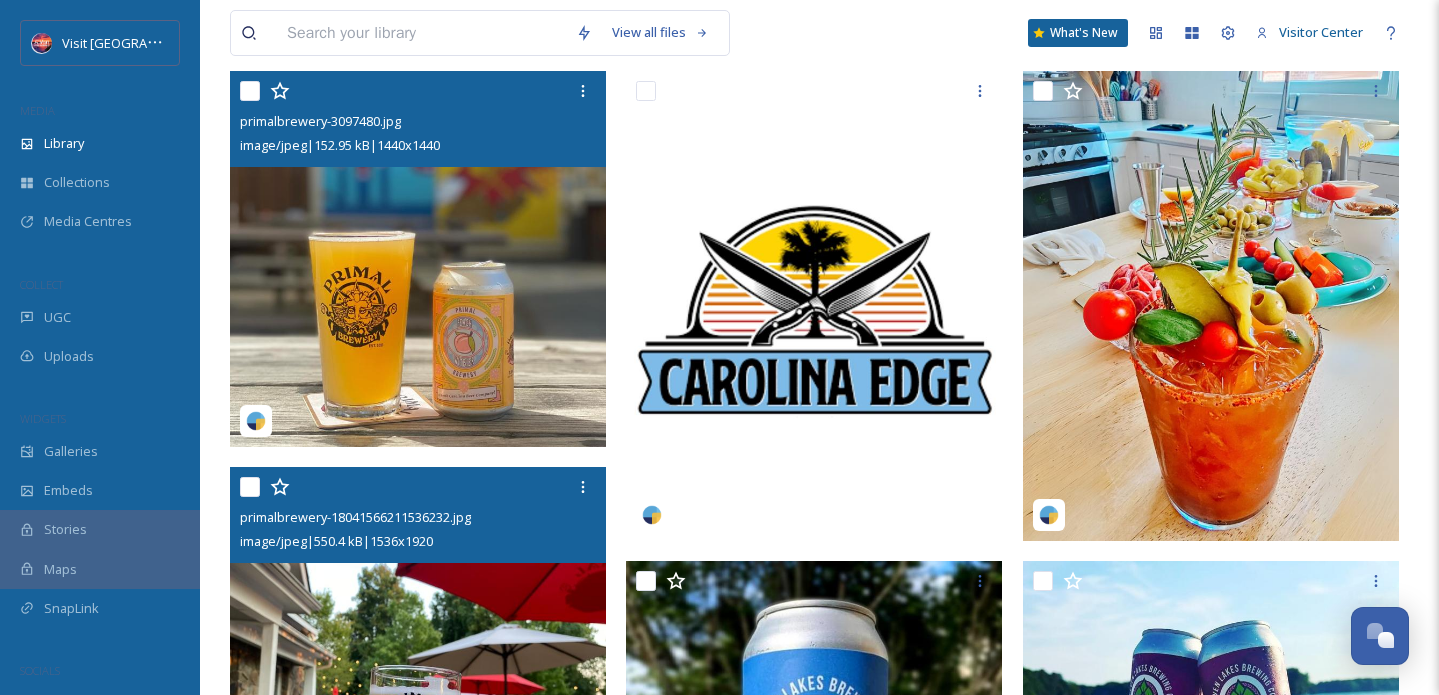 scroll, scrollTop: 1042, scrollLeft: 0, axis: vertical 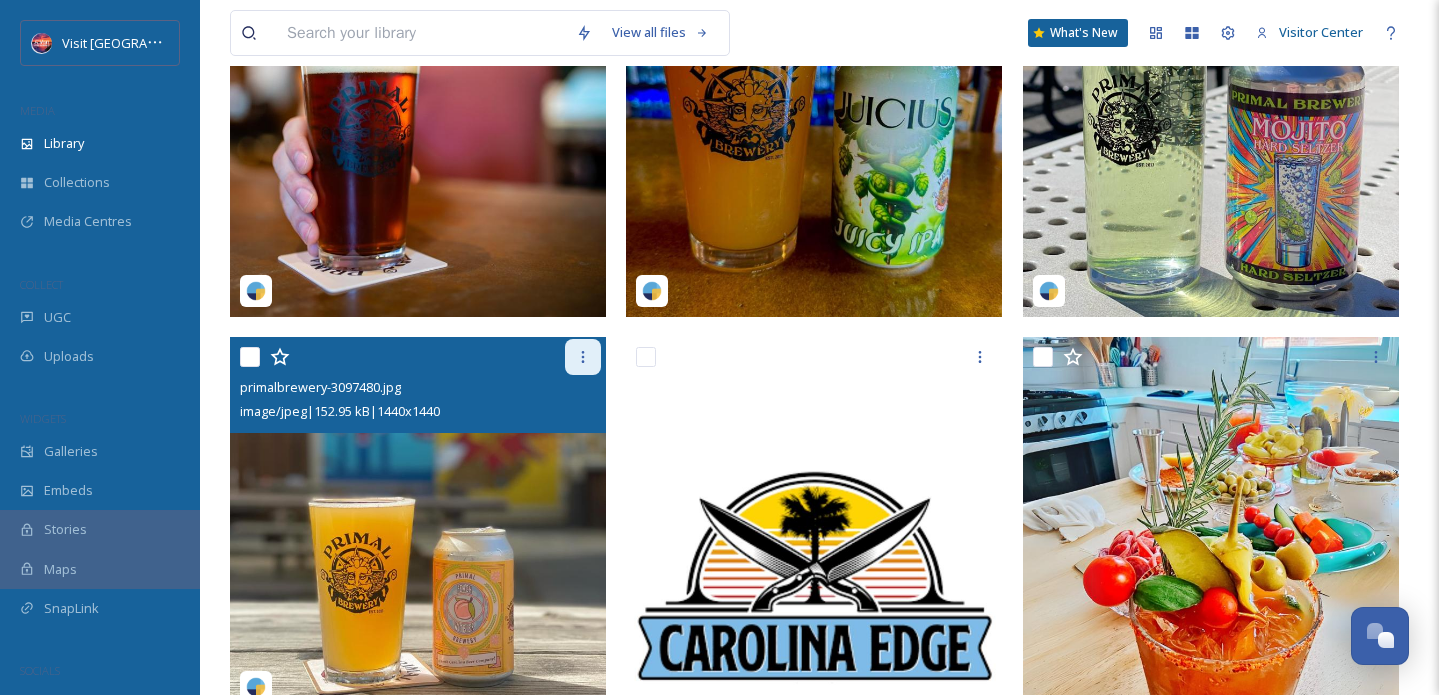 click at bounding box center (583, 357) 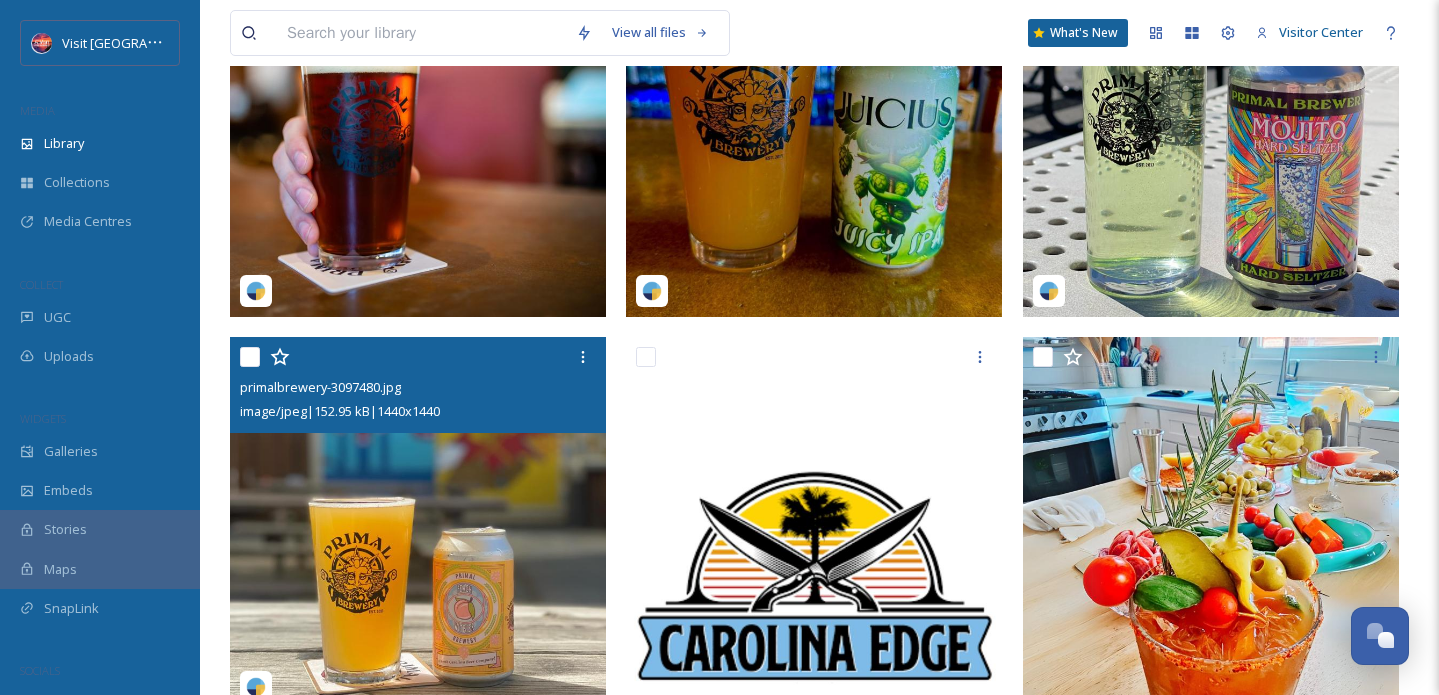 click on "primalbrewery-3097480.jpg" at bounding box center [420, 387] 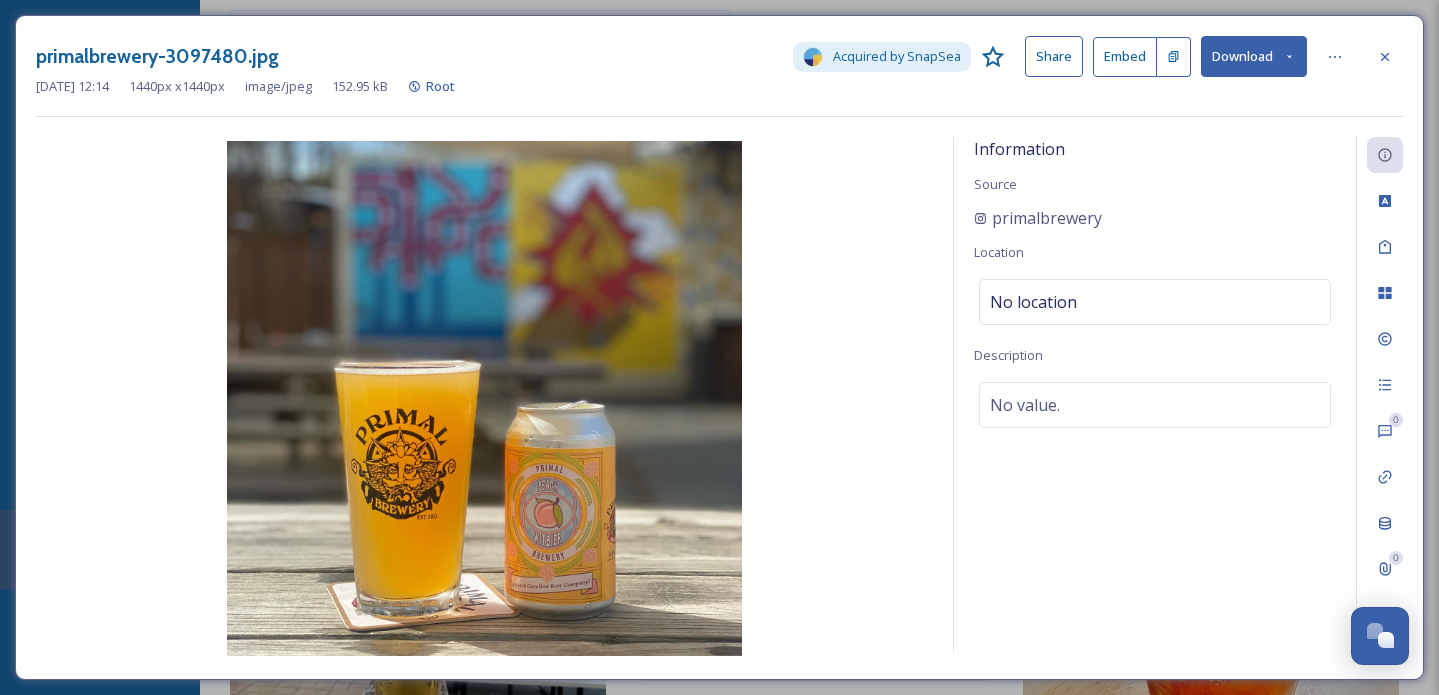 click on "Embed" at bounding box center (1125, 57) 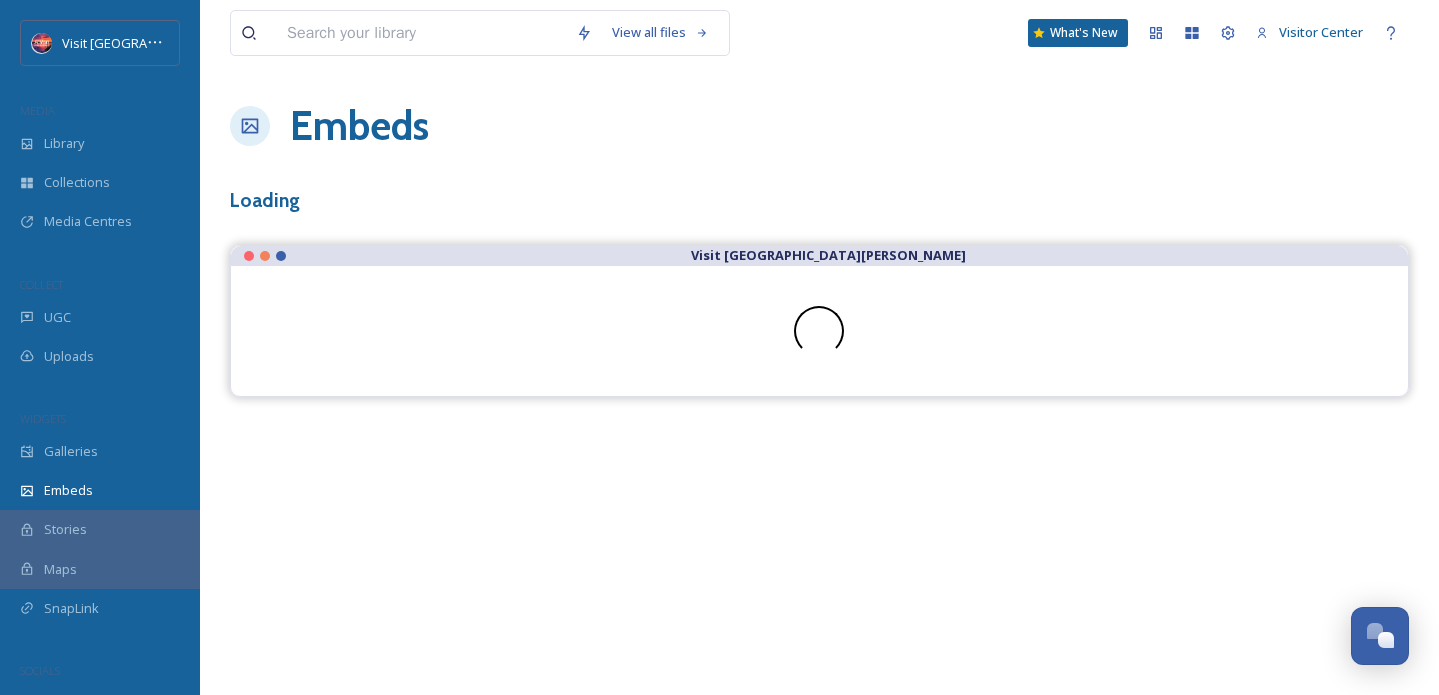 scroll, scrollTop: 0, scrollLeft: 0, axis: both 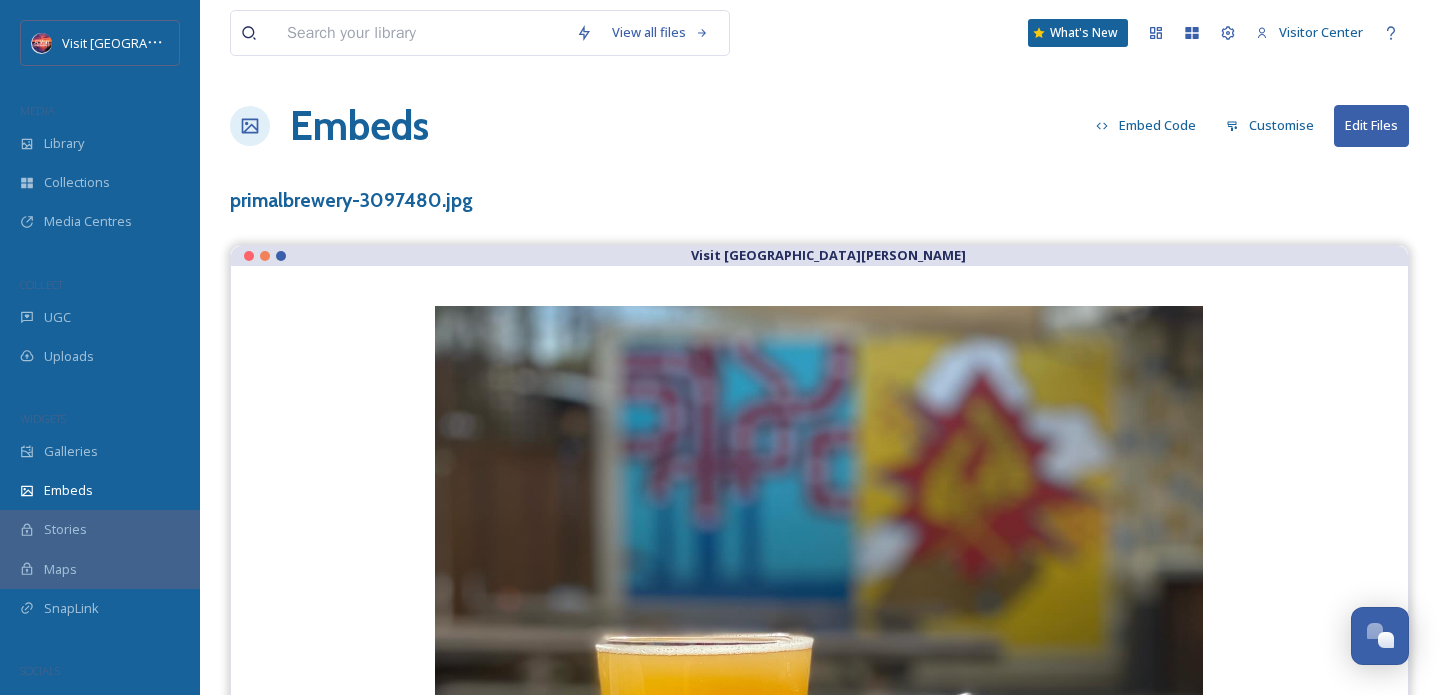click on "Embed Code" at bounding box center (1146, 125) 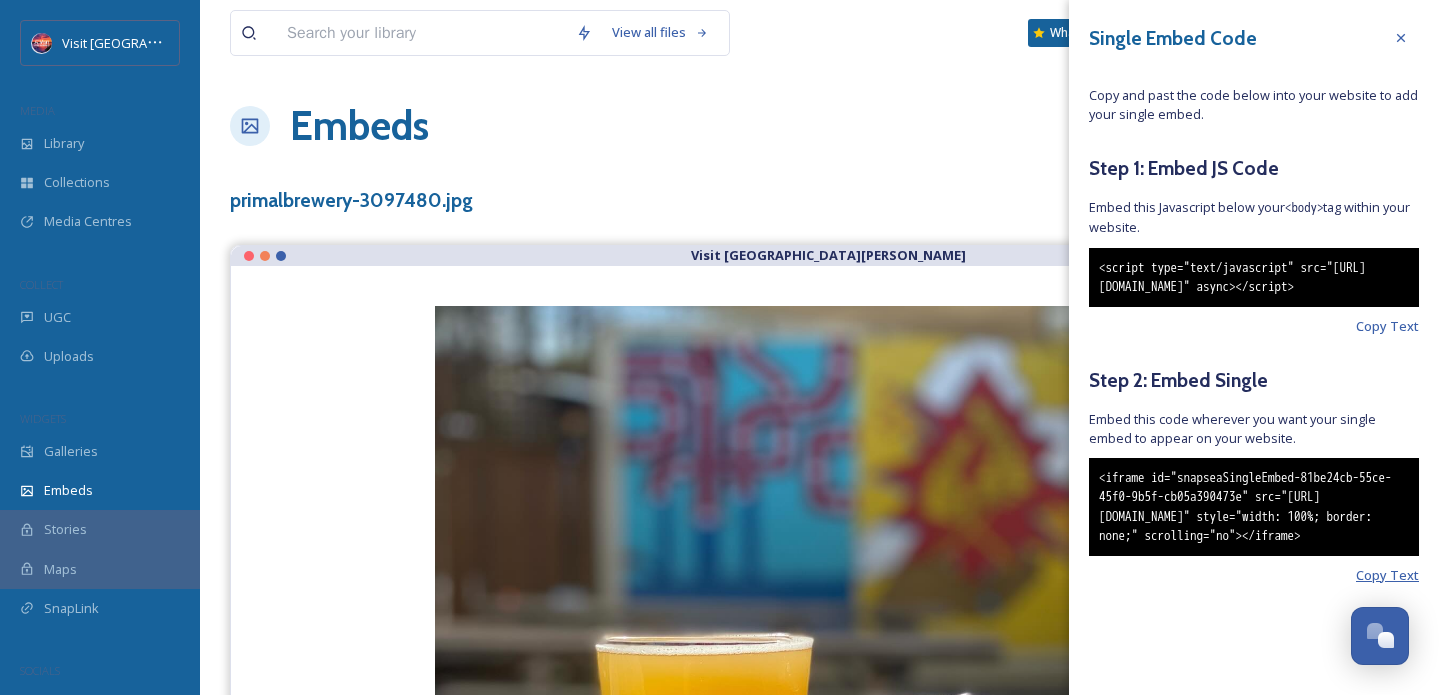 click on "Copy Text" at bounding box center [1387, 575] 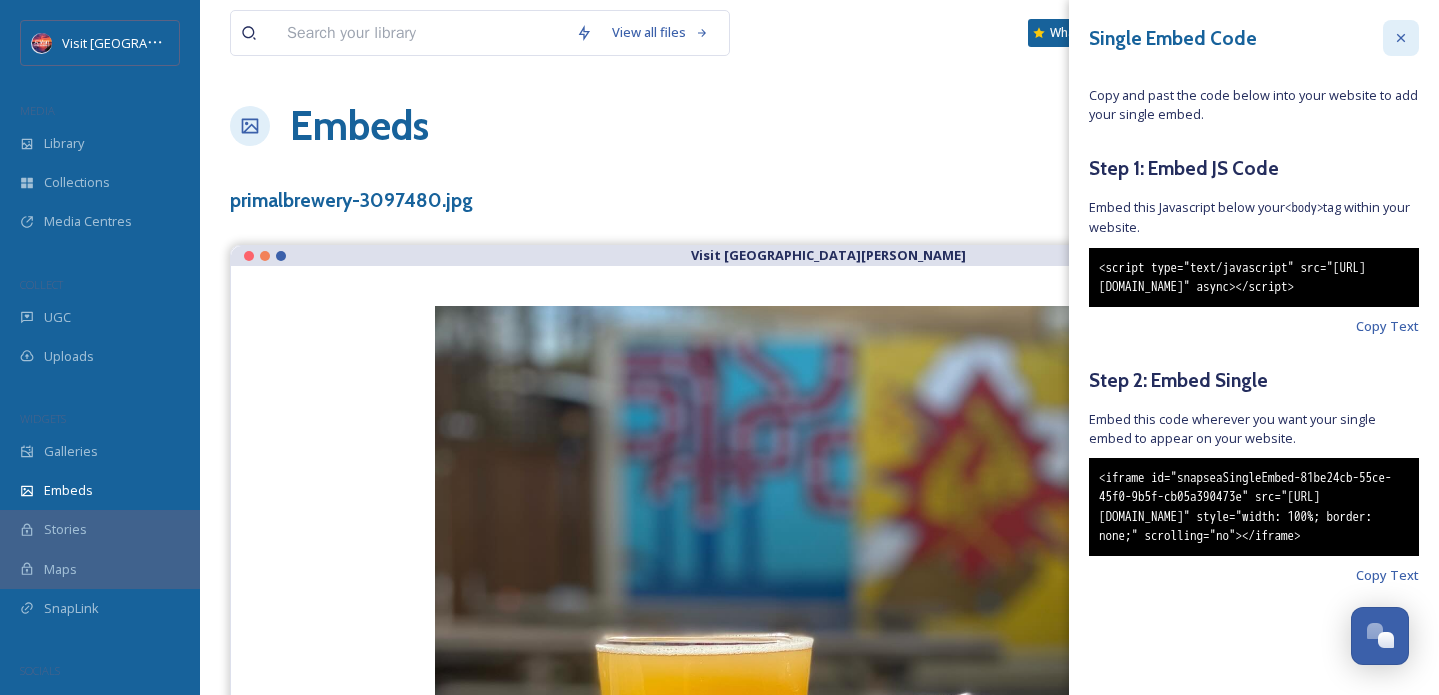 click 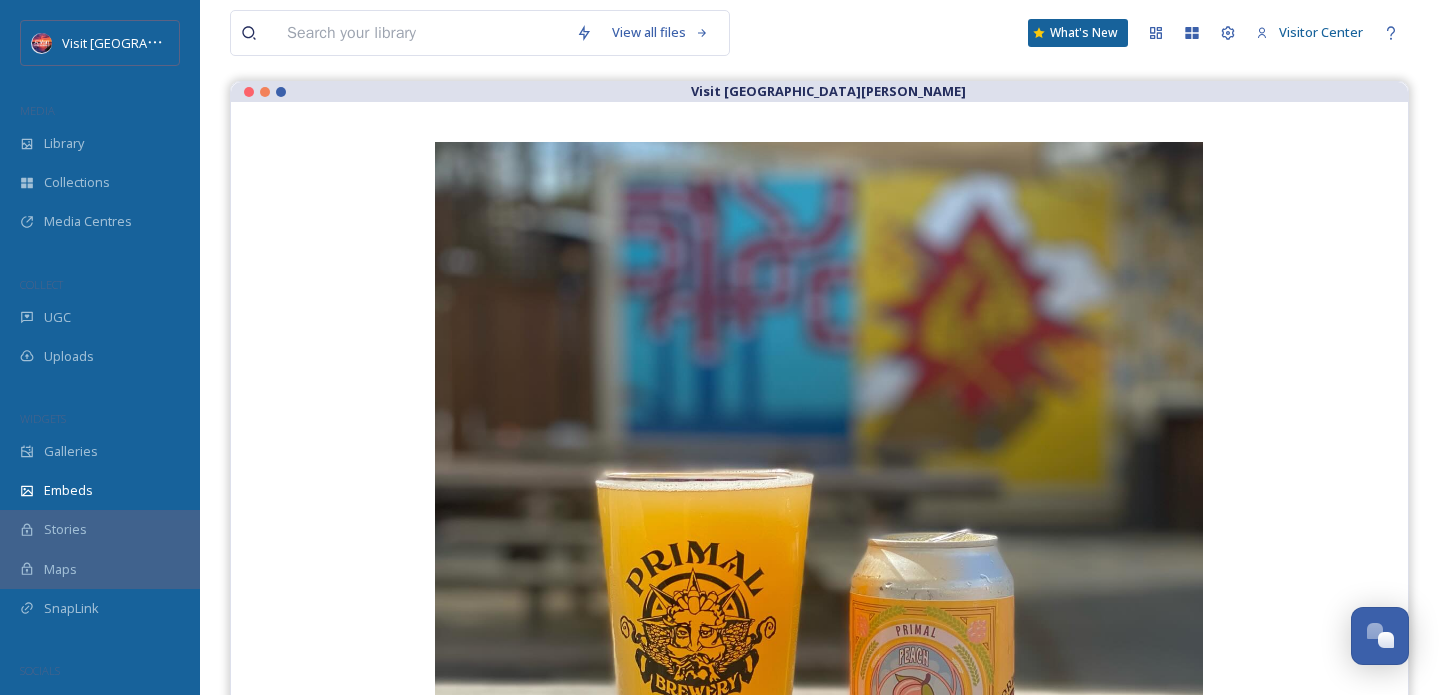 scroll, scrollTop: 0, scrollLeft: 0, axis: both 